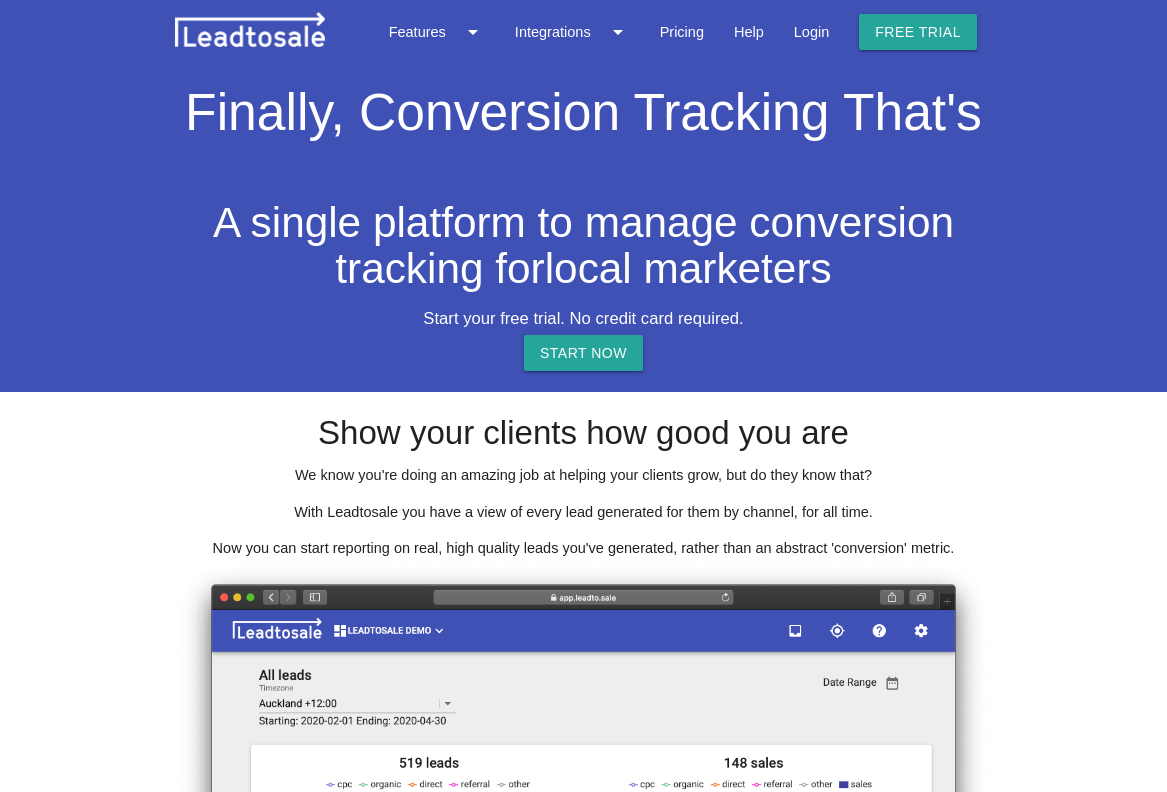 scroll, scrollTop: 0, scrollLeft: 0, axis: both 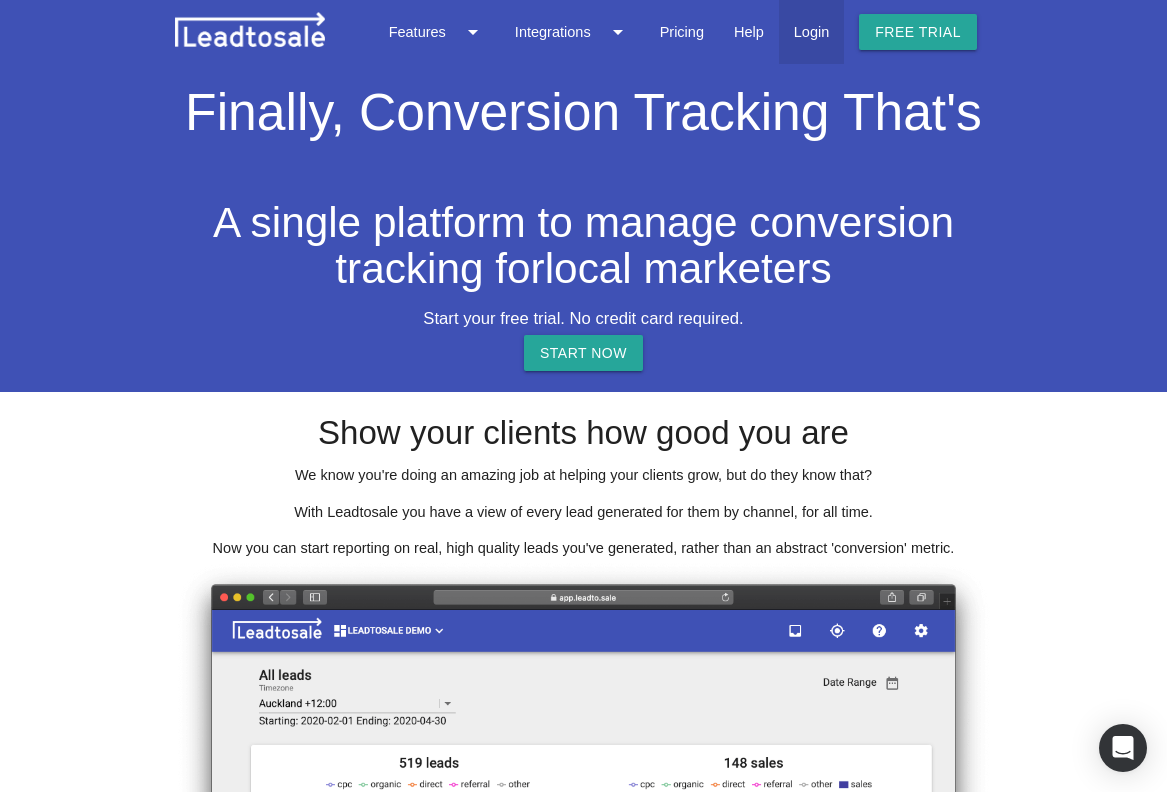 click on "Login" at bounding box center [811, 32] 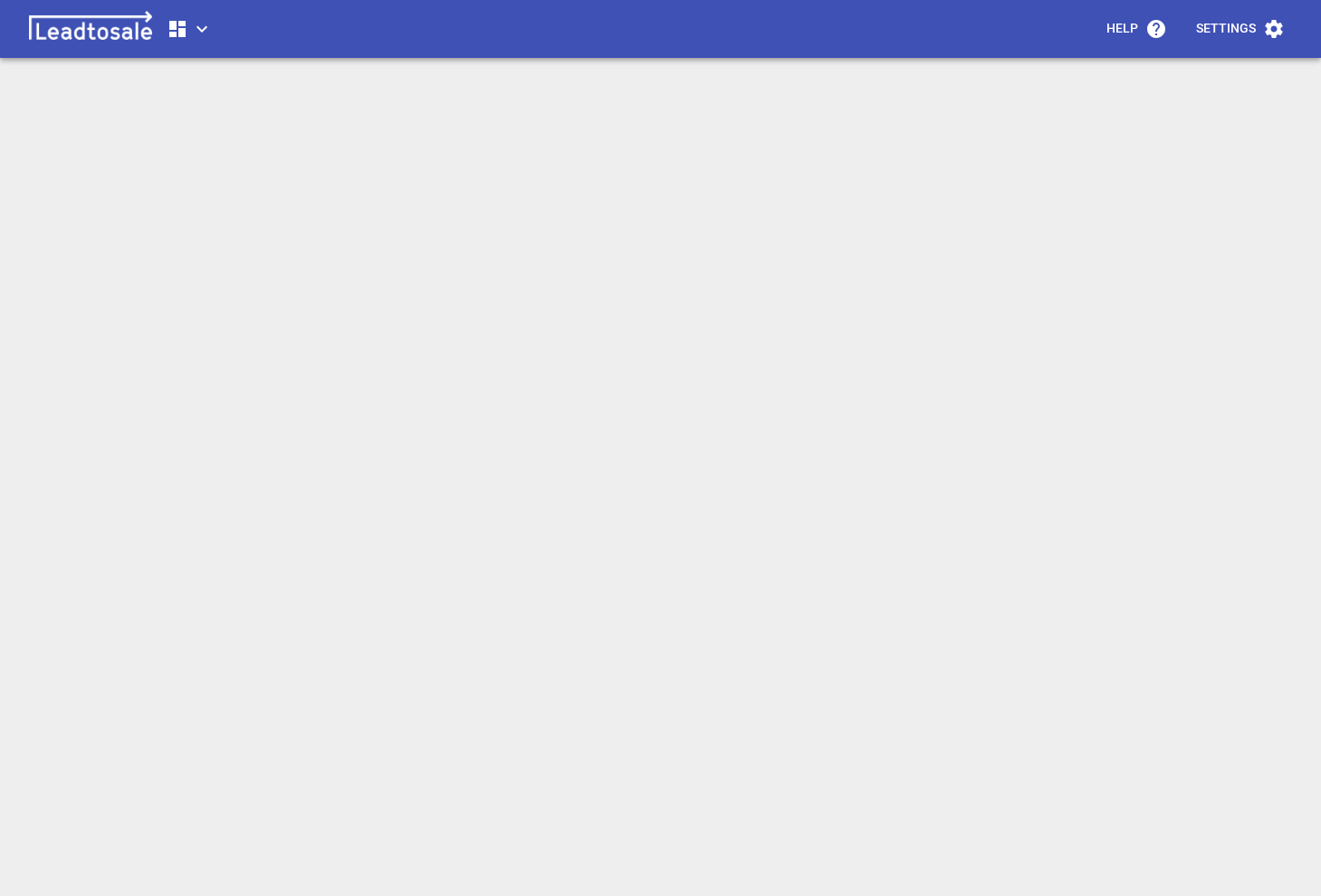 scroll, scrollTop: 0, scrollLeft: 0, axis: both 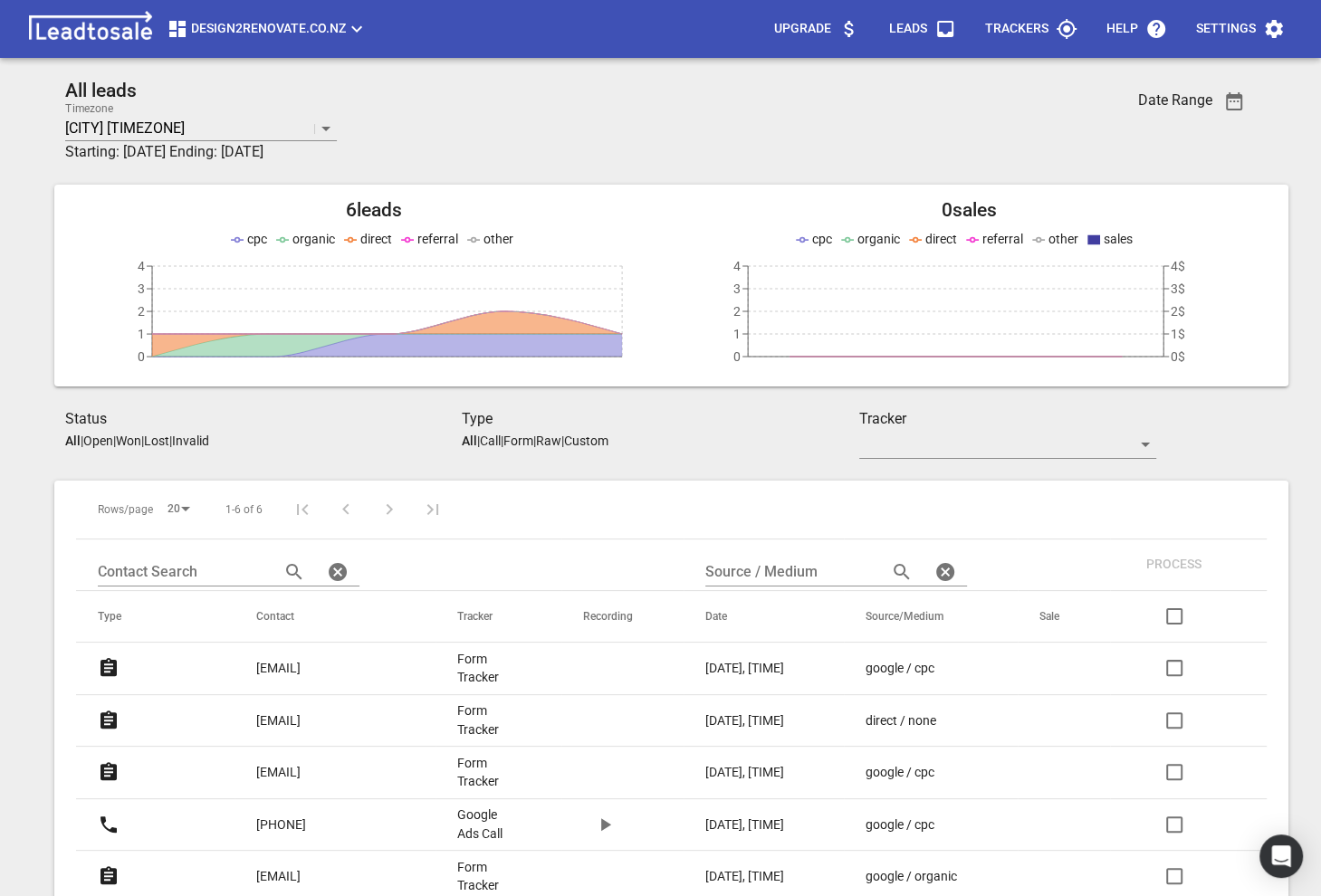 click on "Design2renovate.co.nz" at bounding box center [267, 29] 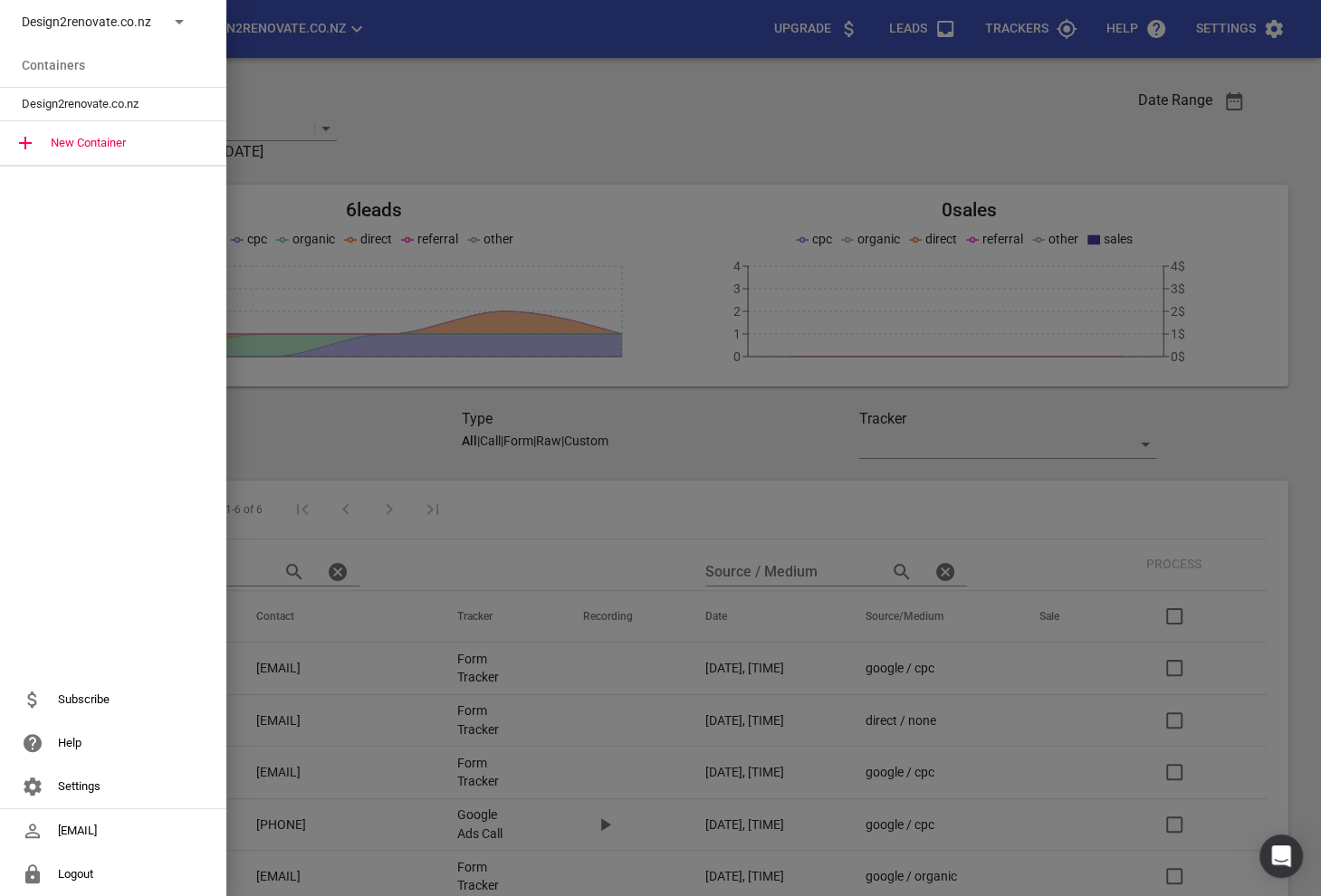 click 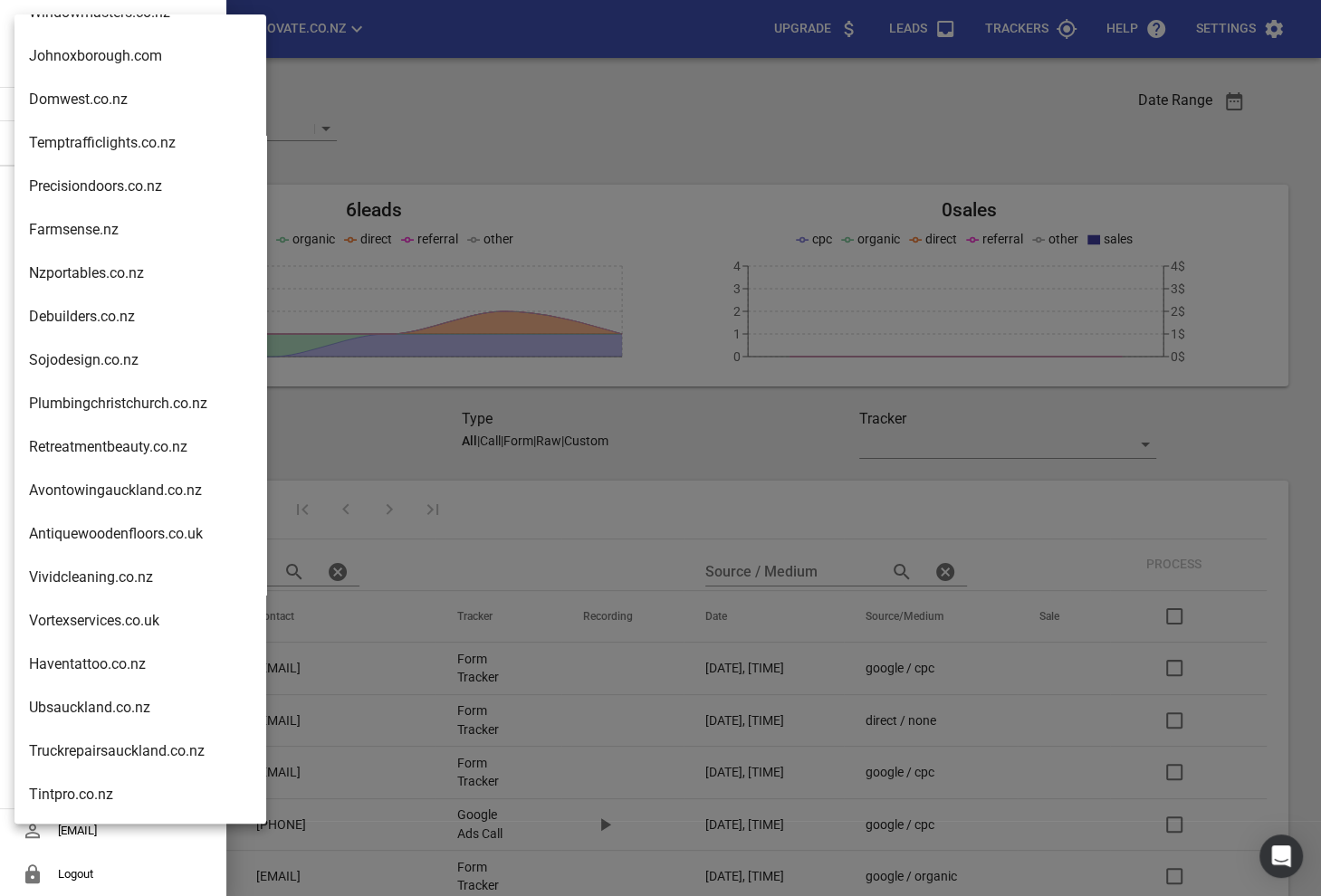 scroll, scrollTop: 2635, scrollLeft: 0, axis: vertical 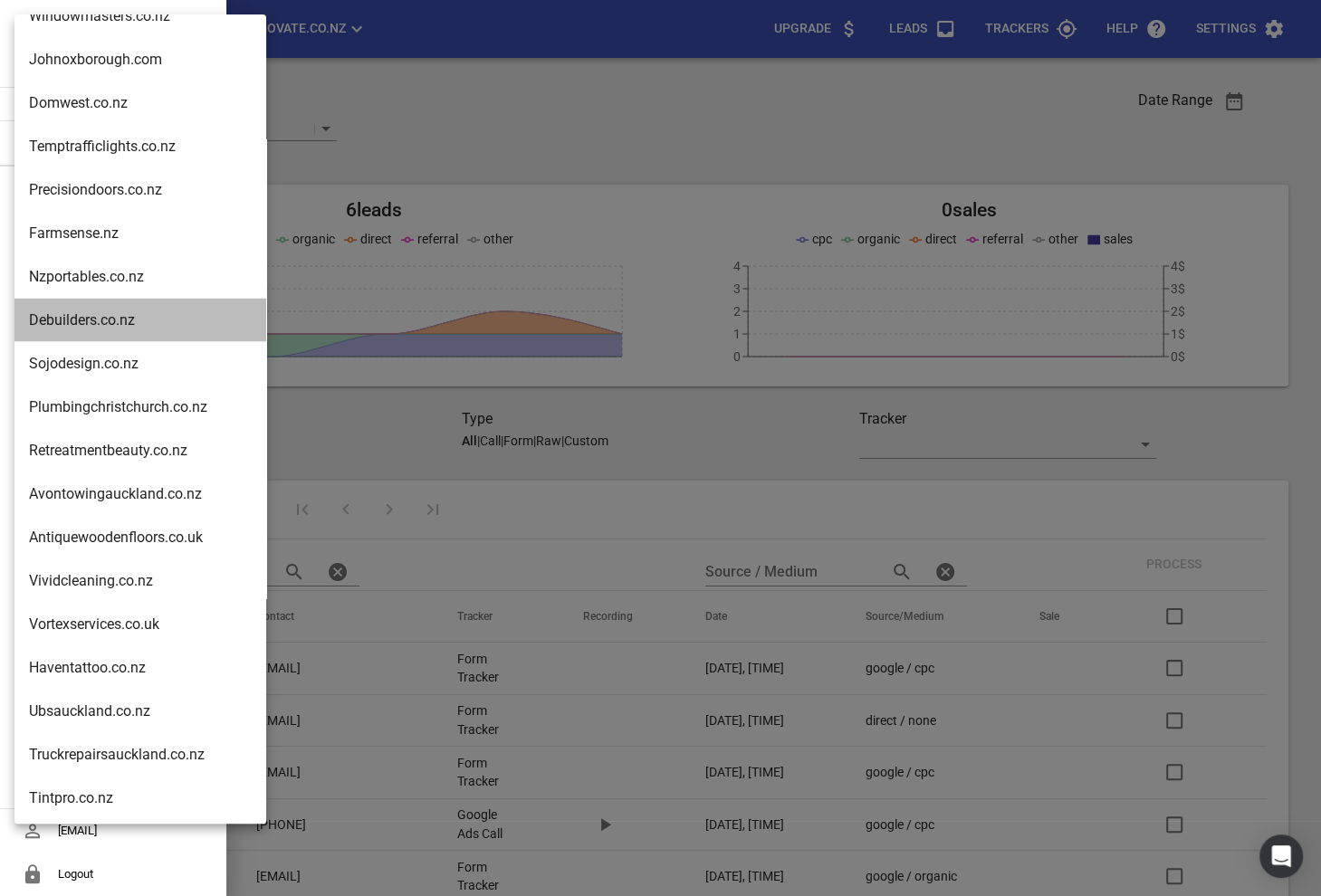 click on "Debuilders.co.nz" at bounding box center (140, 319) 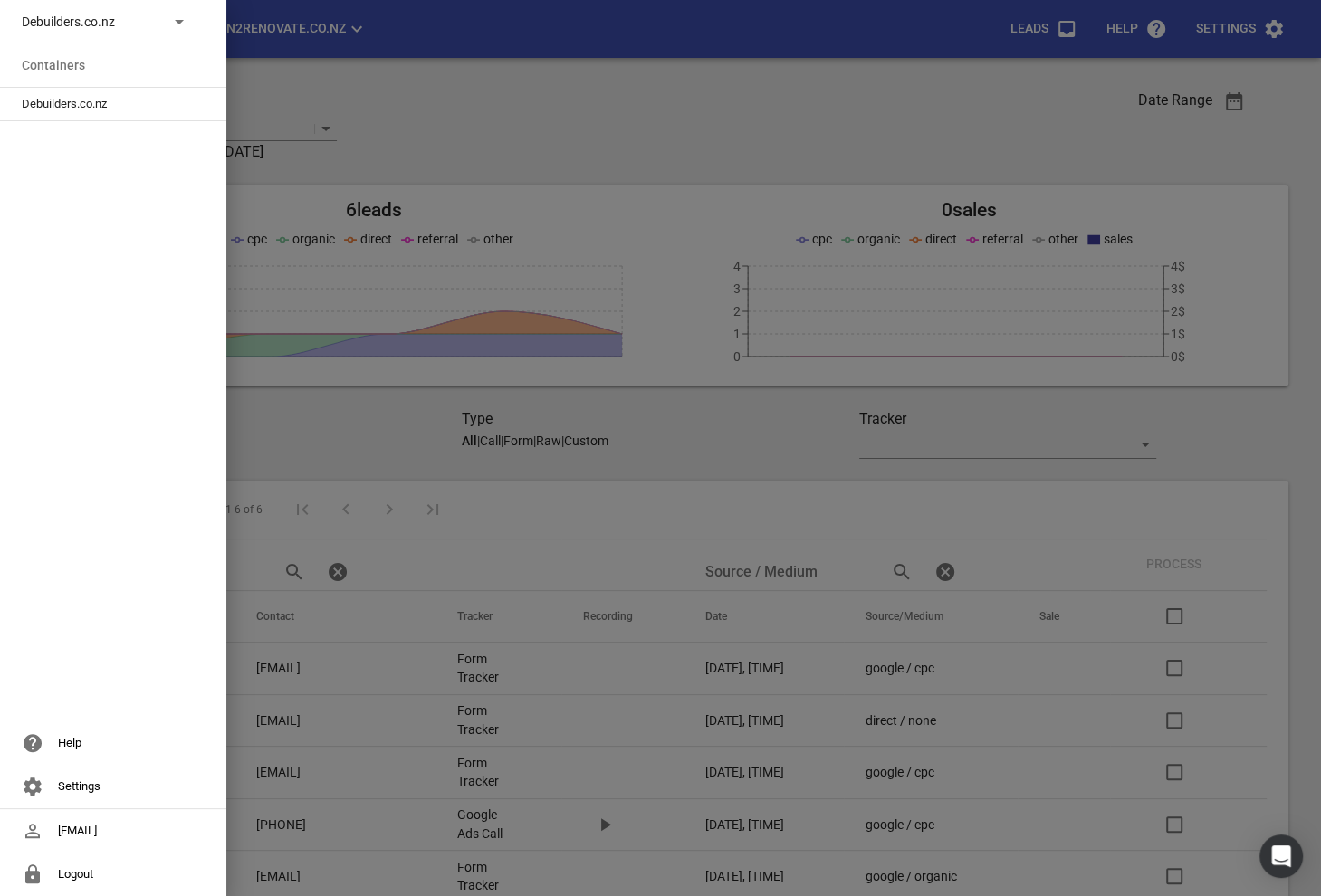 click on "Debuilders.co.nz" at bounding box center (113, 22) 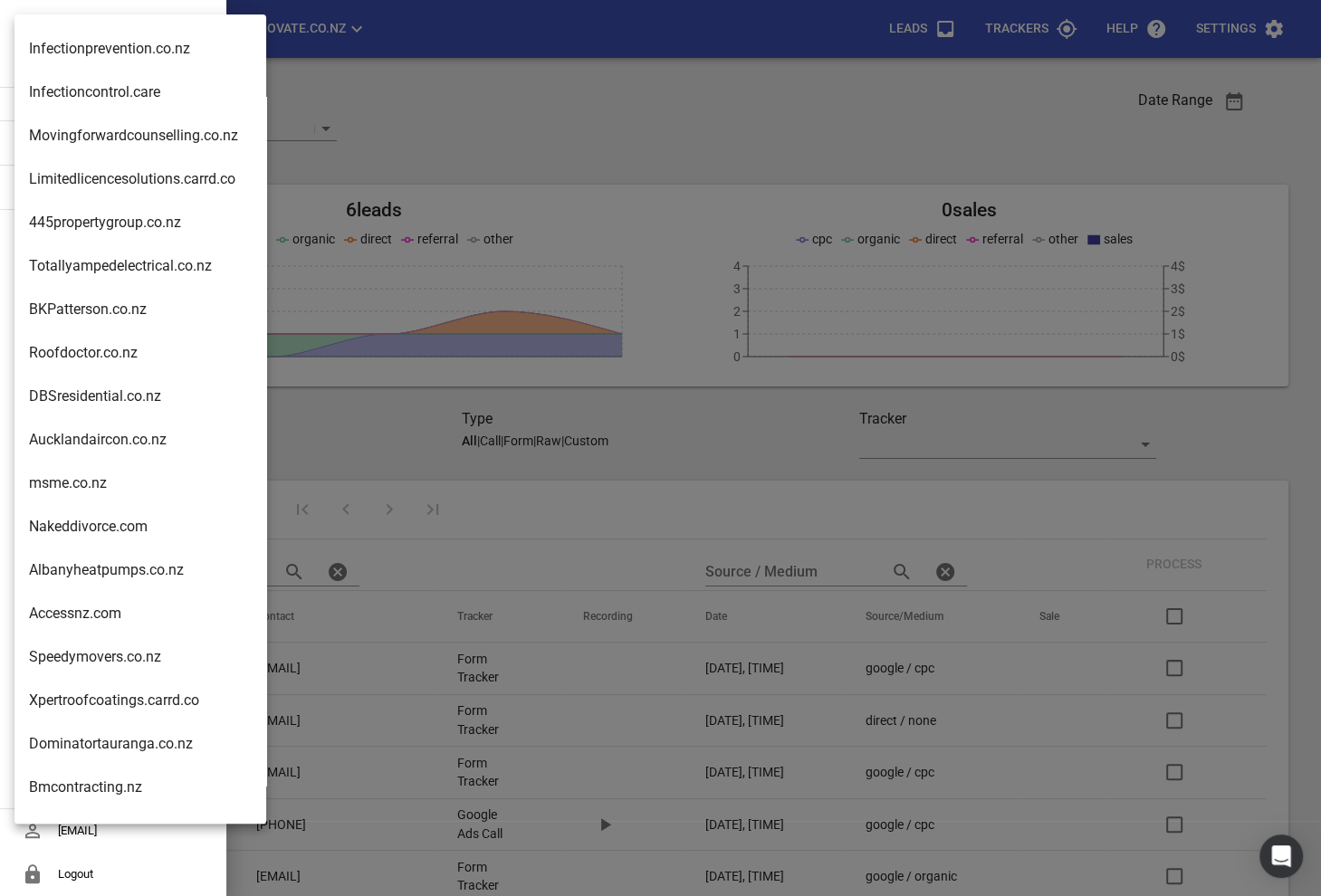 scroll, scrollTop: 1279, scrollLeft: 0, axis: vertical 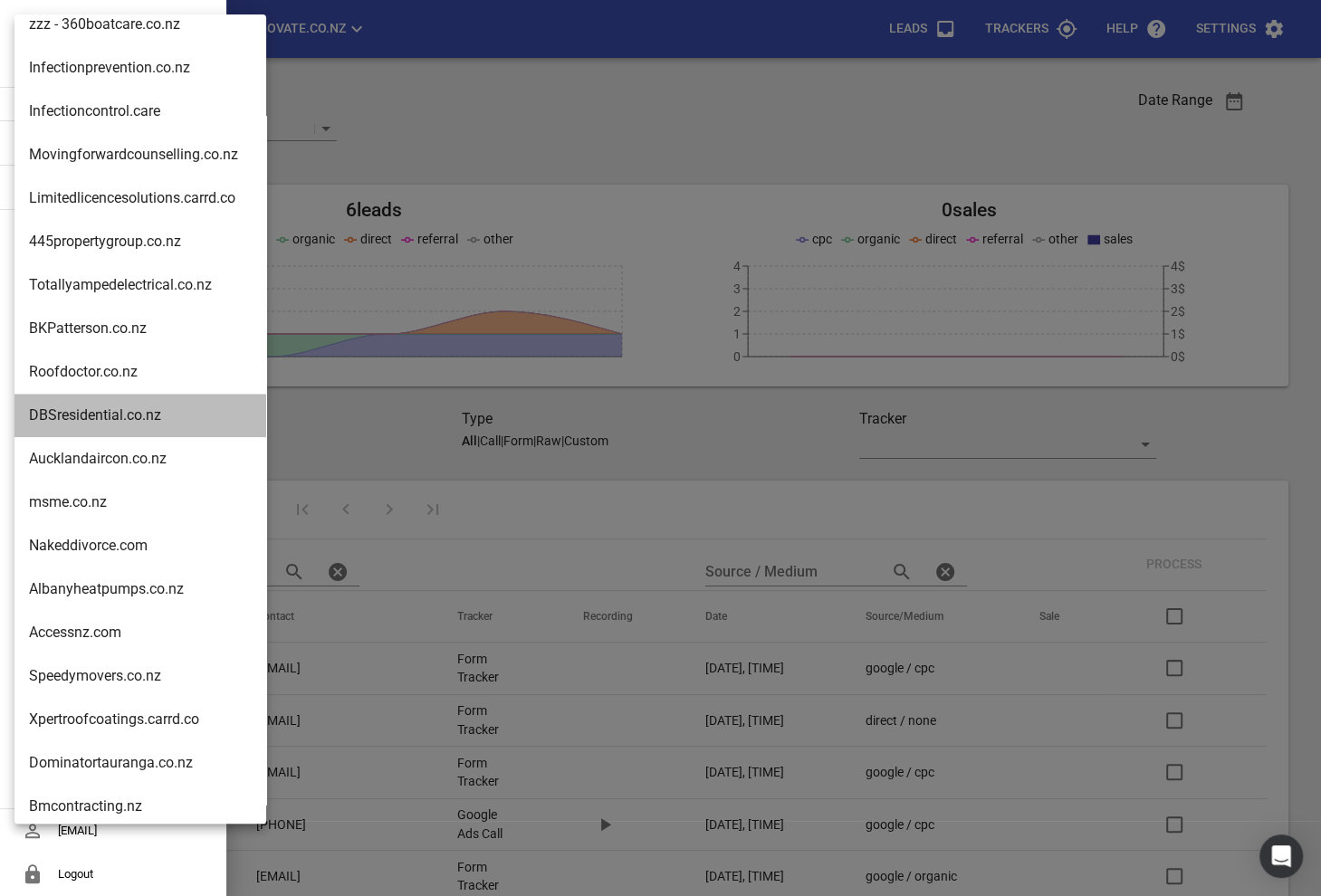 click on "DBSresidential.co.nz" at bounding box center (140, 415) 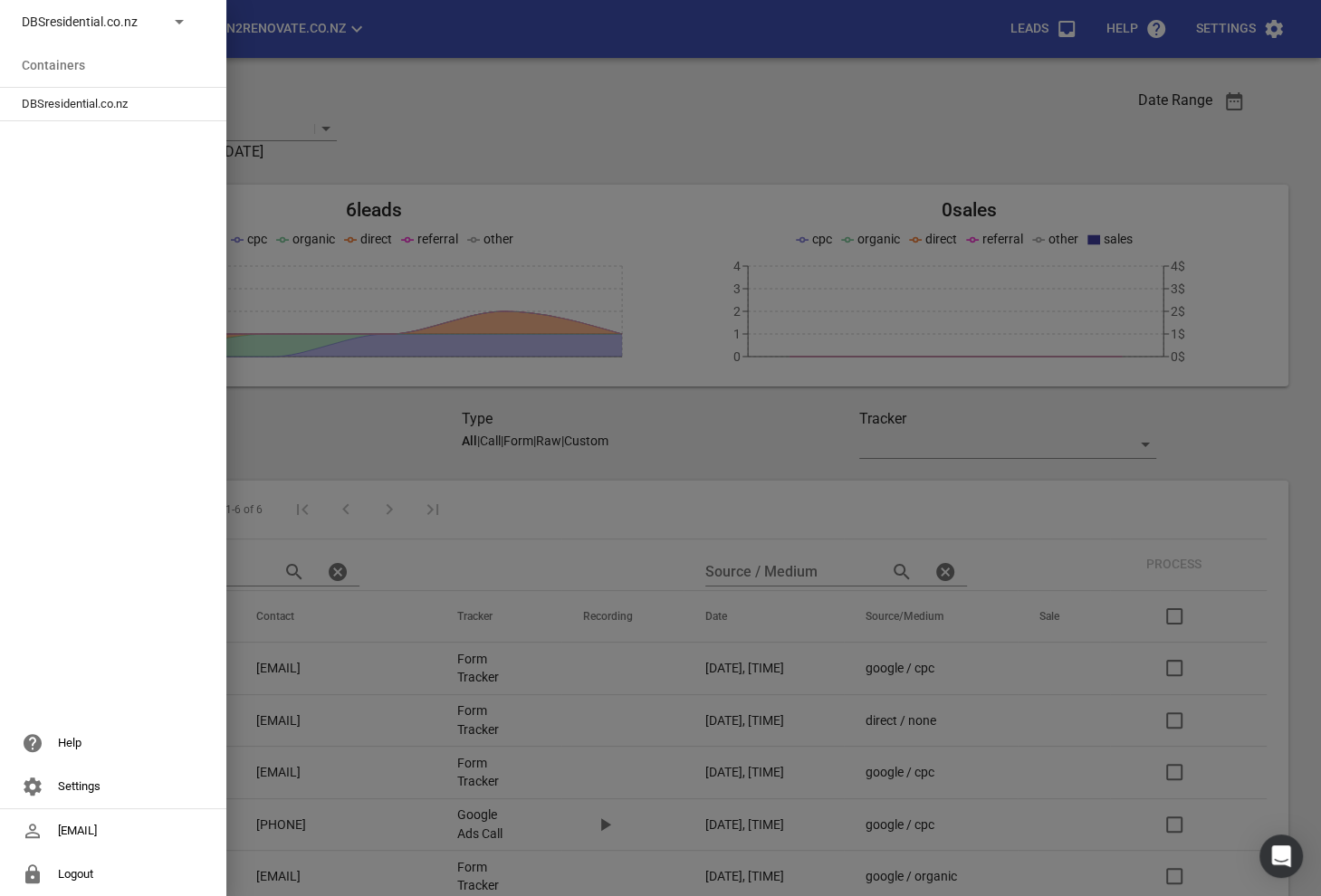 click on "DBSresidential.co.nz" at bounding box center (106, 104) 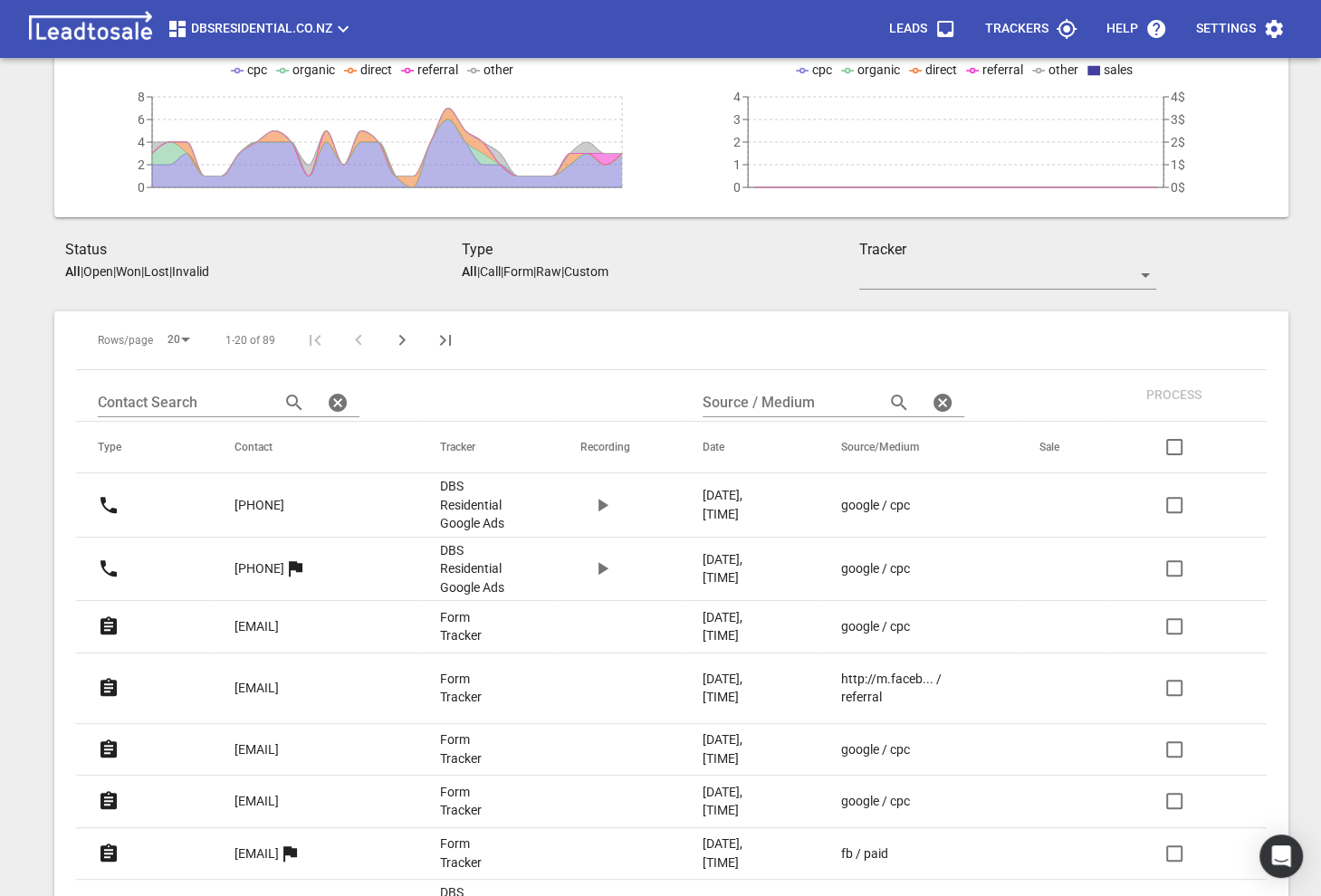 scroll, scrollTop: 287, scrollLeft: 0, axis: vertical 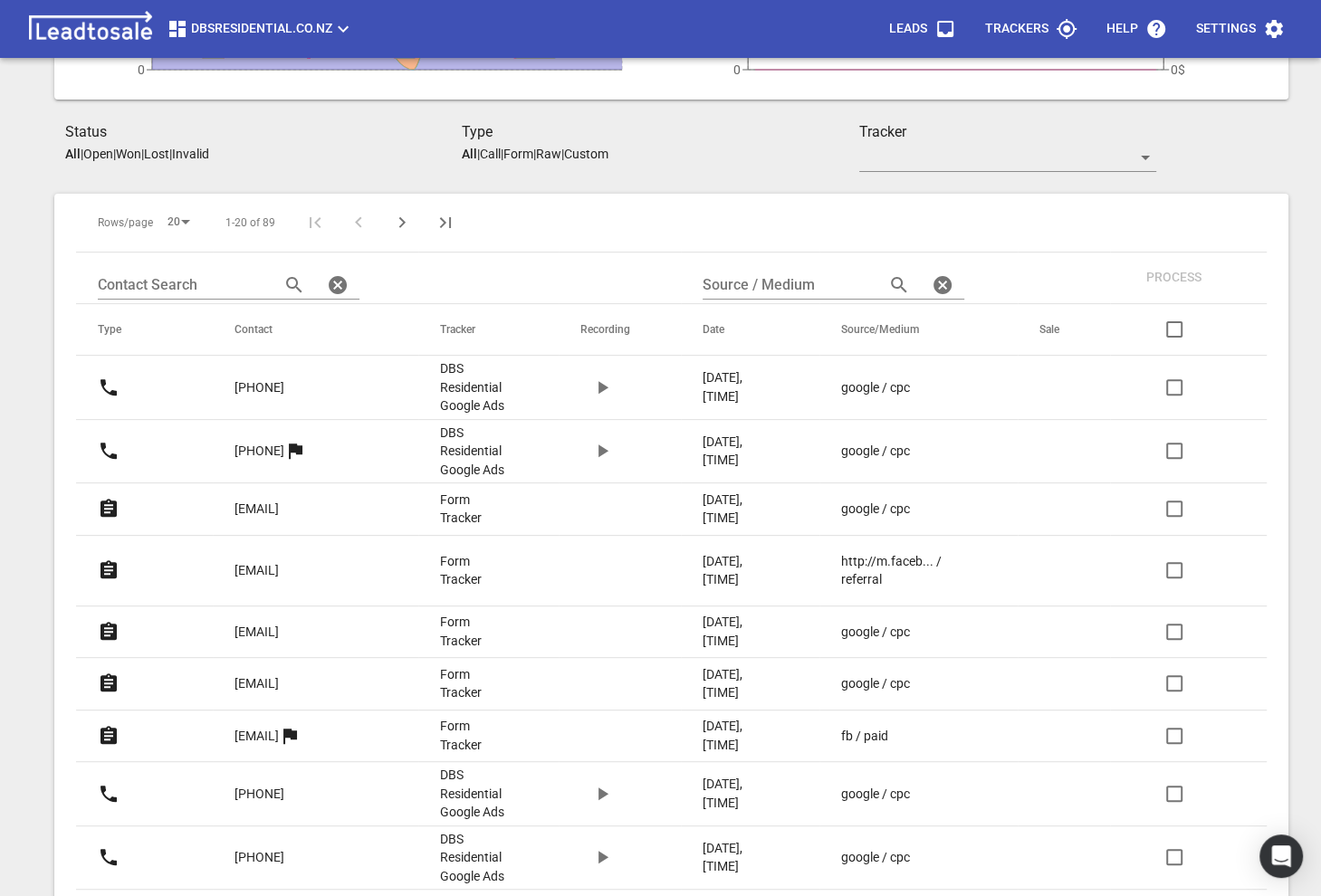 click on "alison.weirsmith@gmail.com" at bounding box center [256, 509] 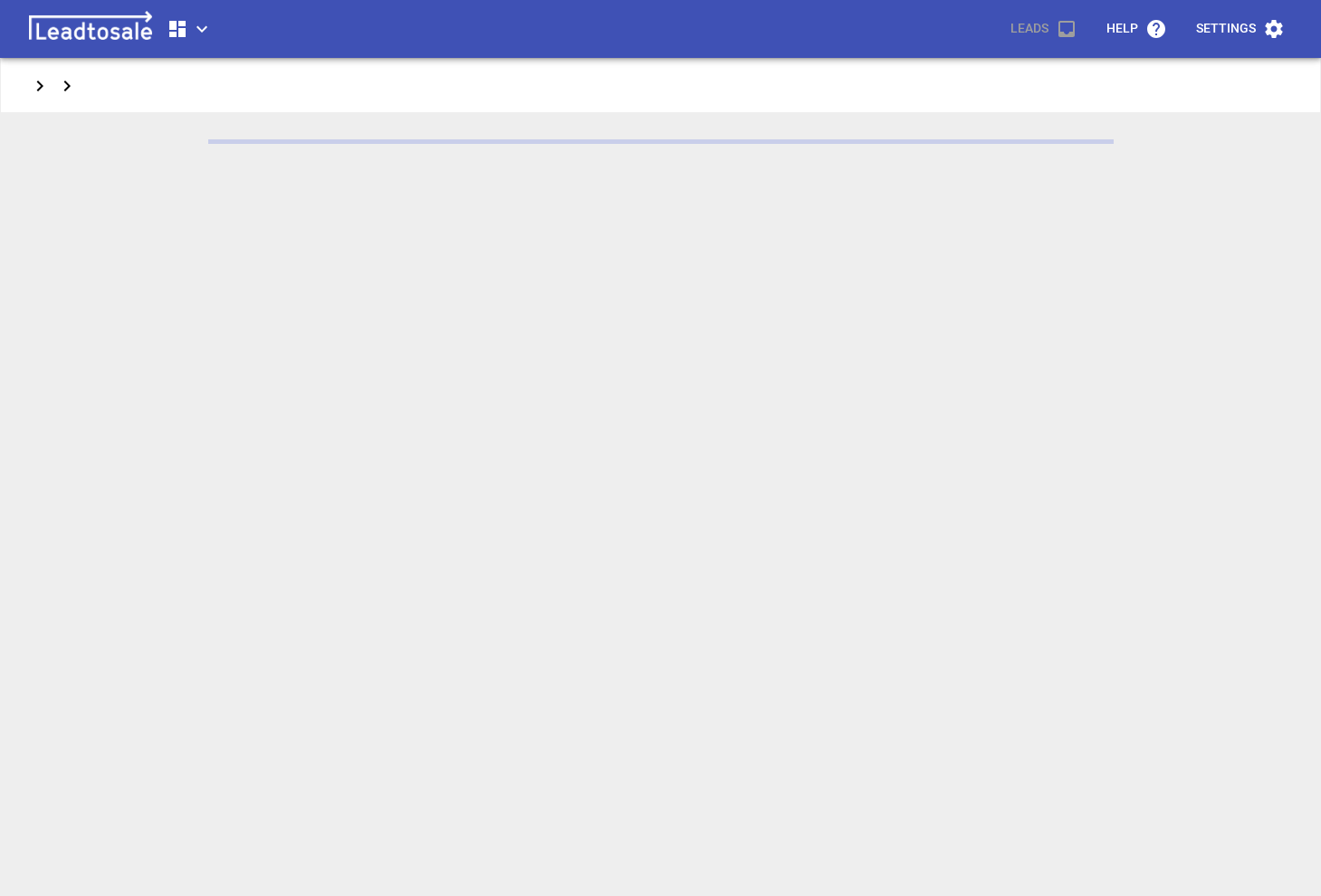 scroll, scrollTop: 0, scrollLeft: 0, axis: both 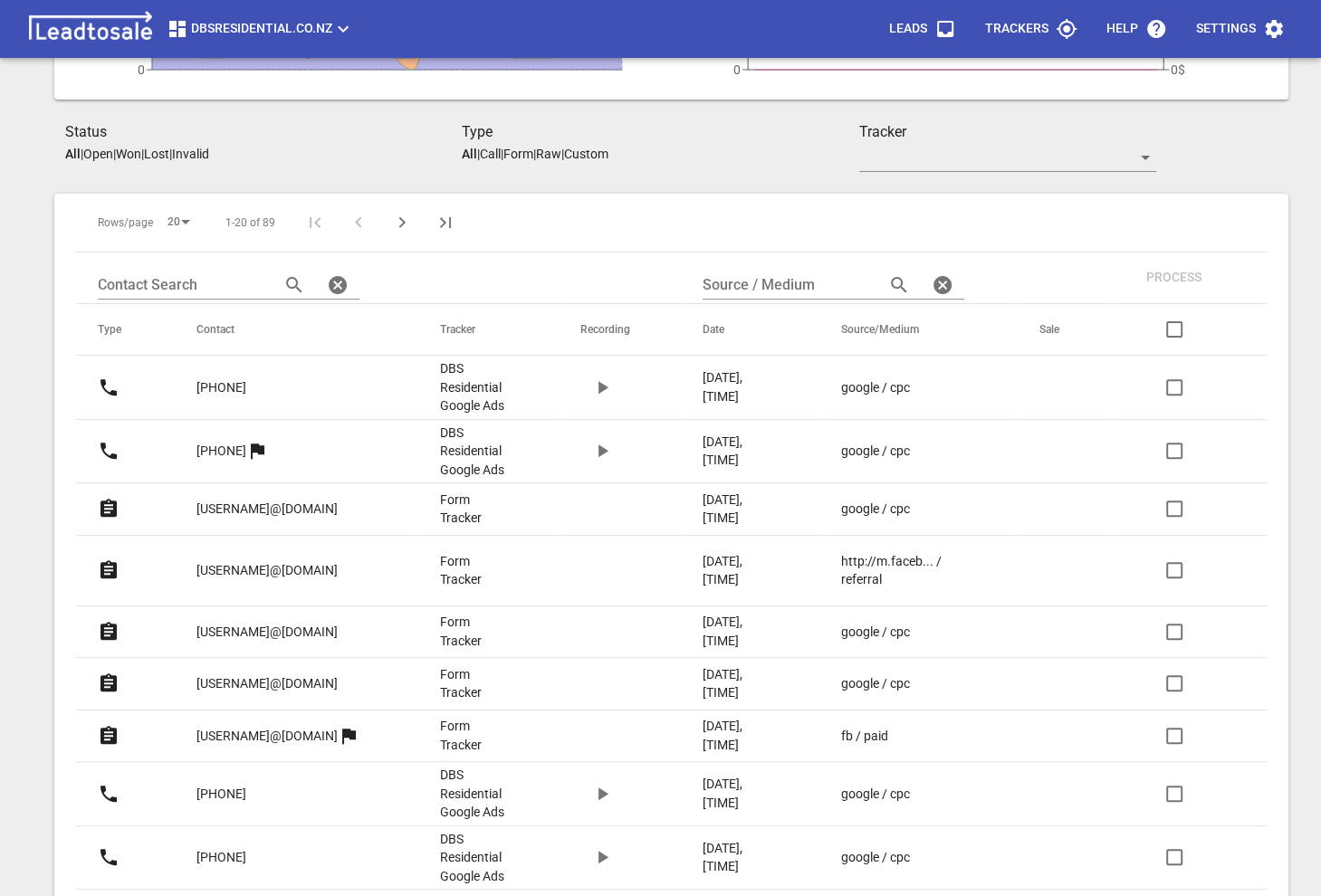 click on "[PHONE]" at bounding box center (221, 451) 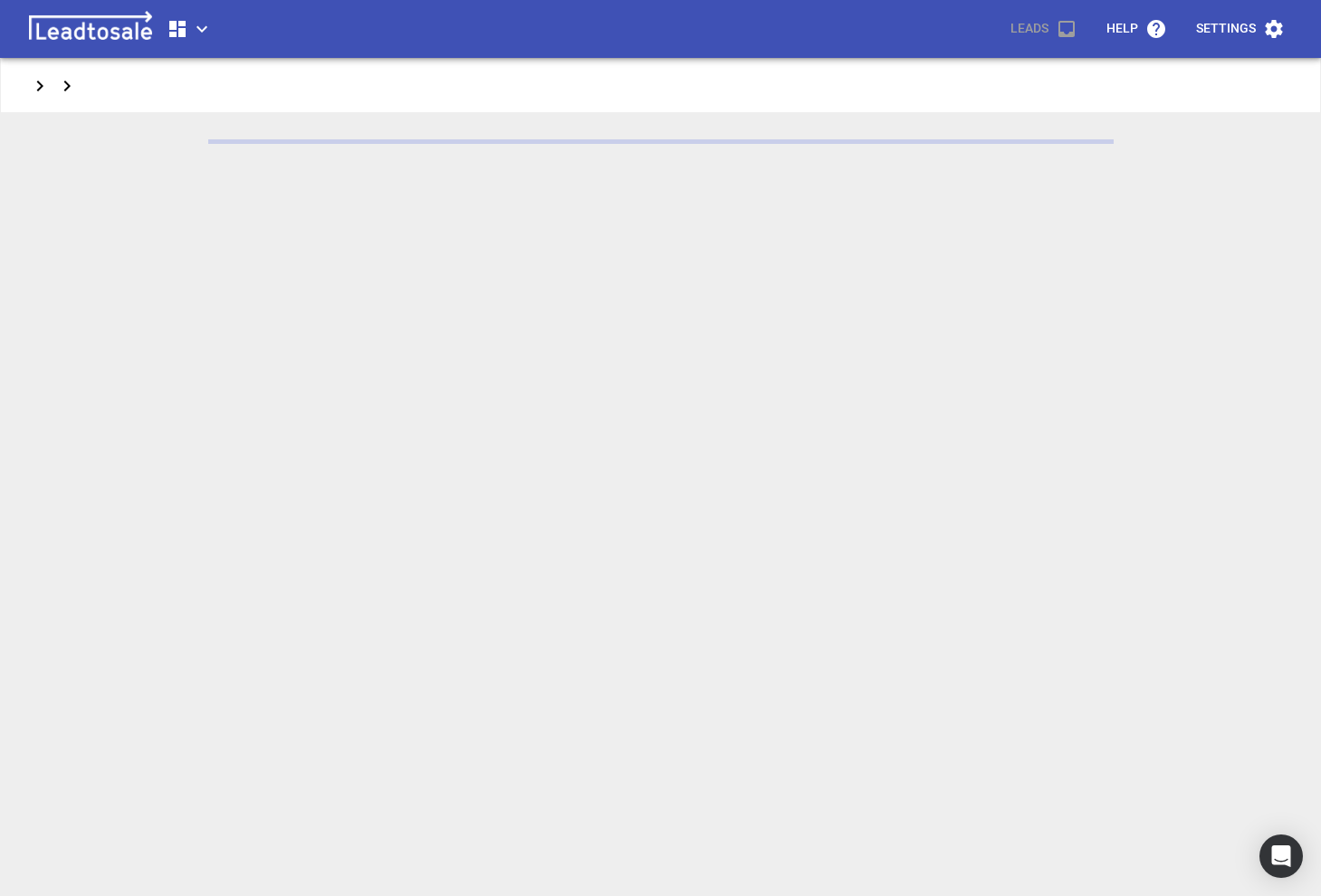 scroll, scrollTop: 0, scrollLeft: 0, axis: both 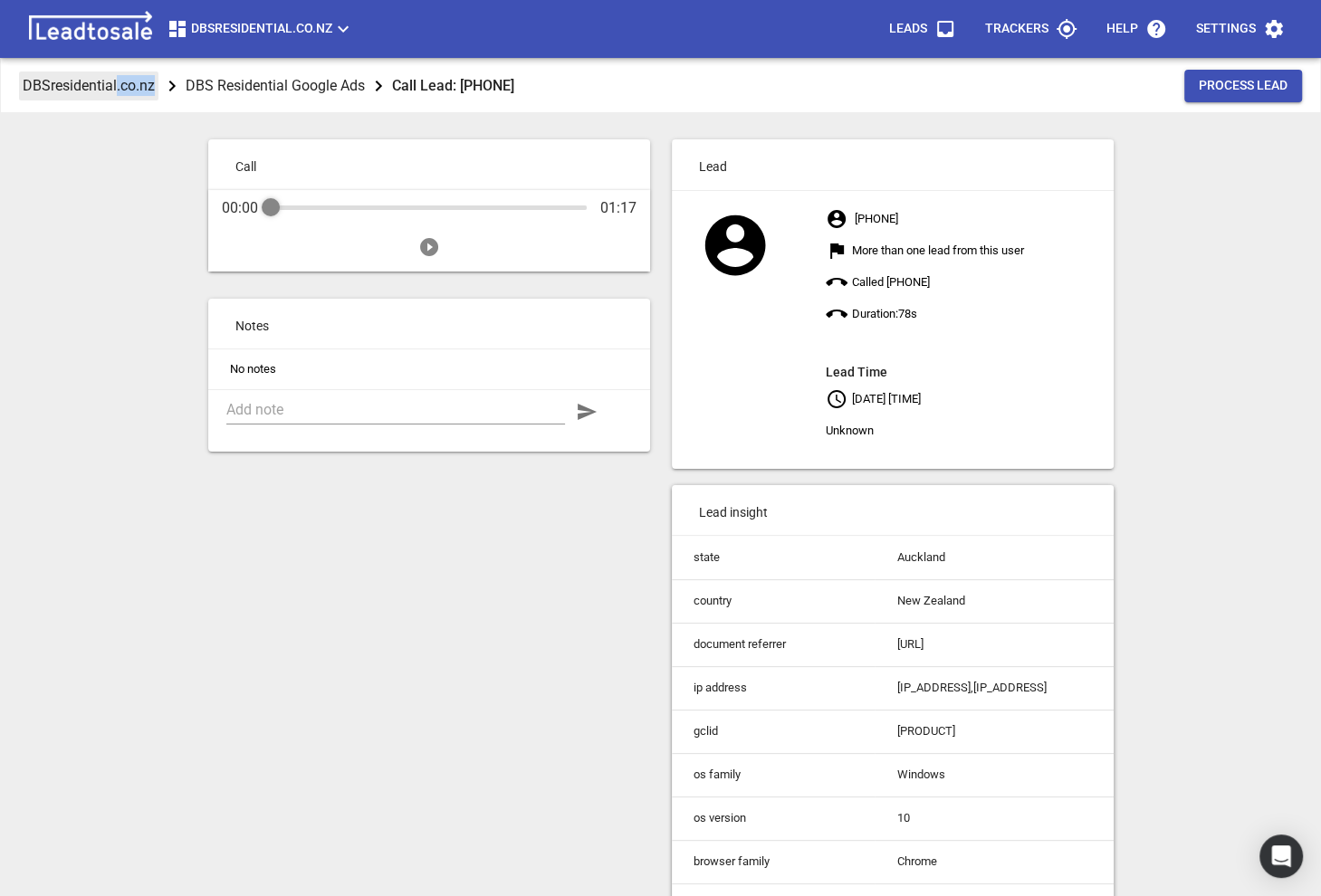 click on "DBSresidential.co.nz" at bounding box center (89, 86) 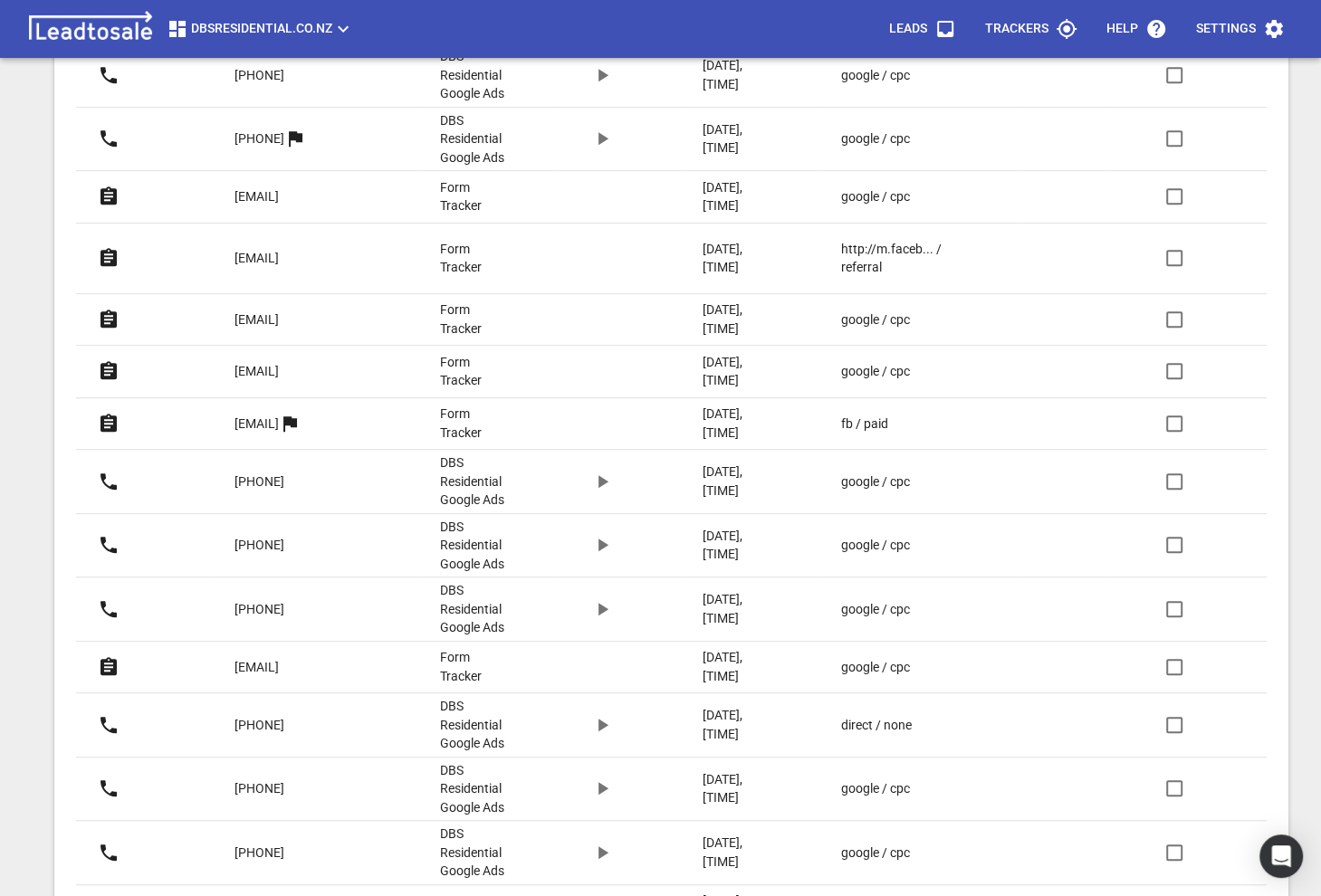 scroll, scrollTop: 0, scrollLeft: 0, axis: both 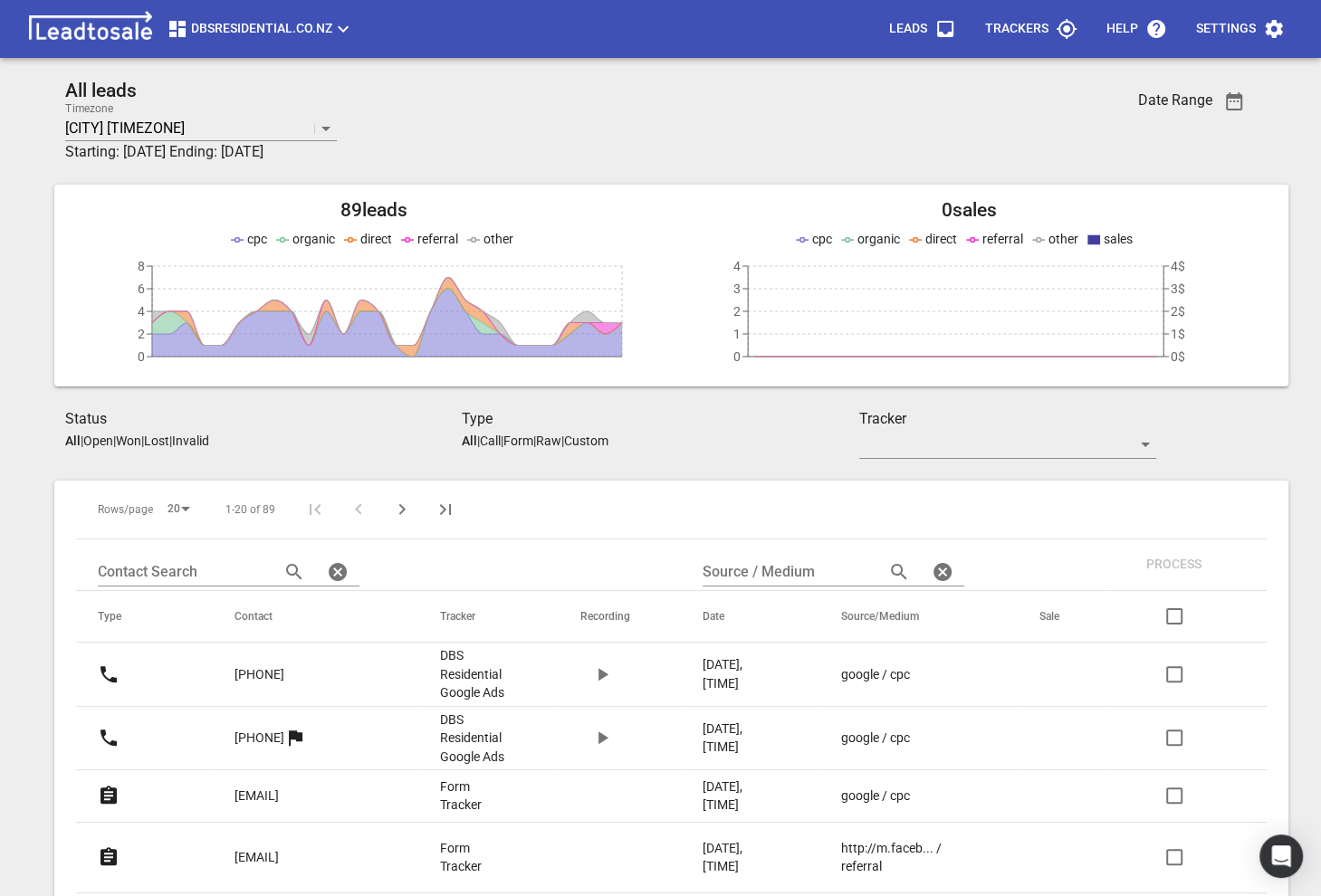 click on "Settings" at bounding box center (1226, 29) 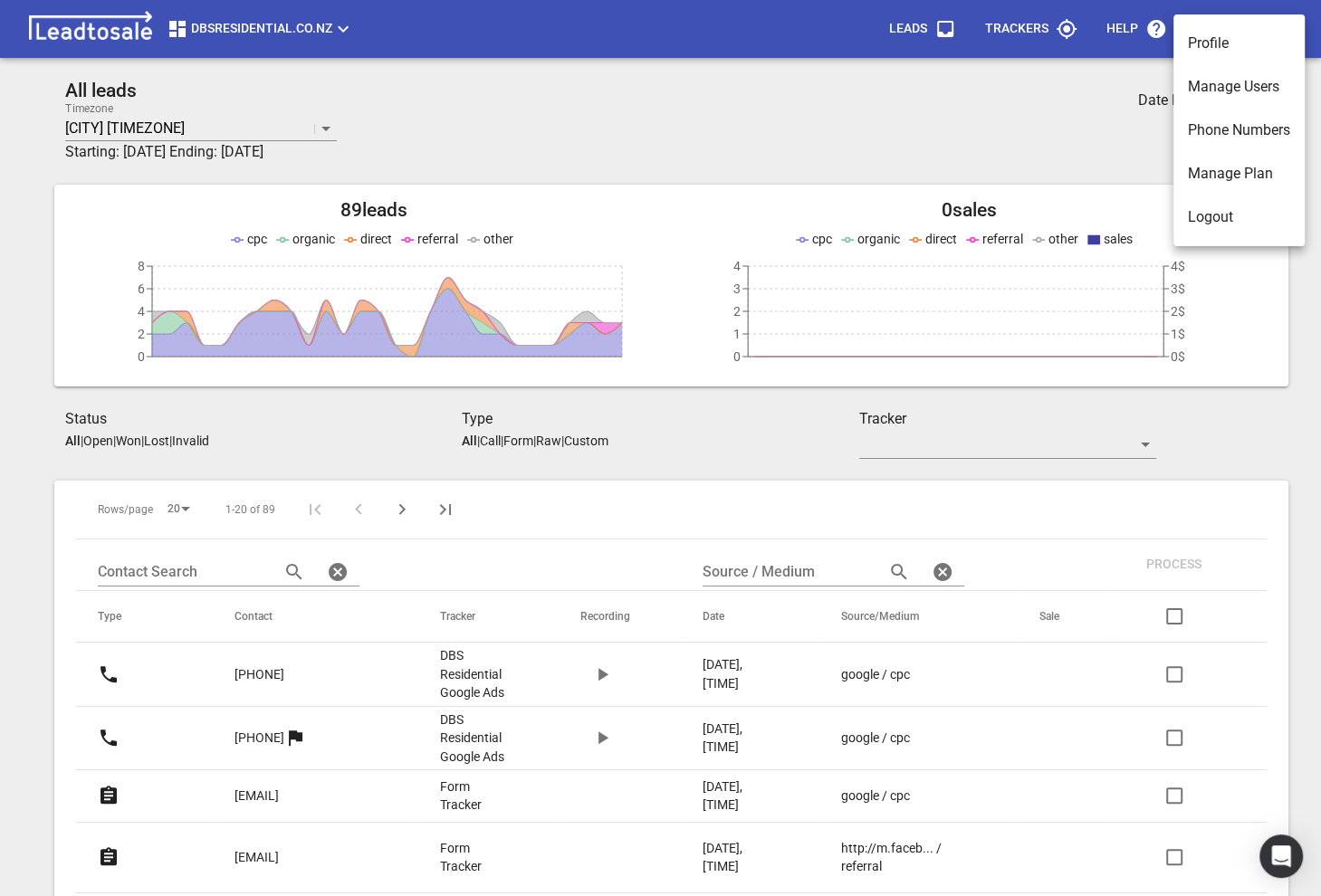 click on "Manage Users" at bounding box center (1239, 87) 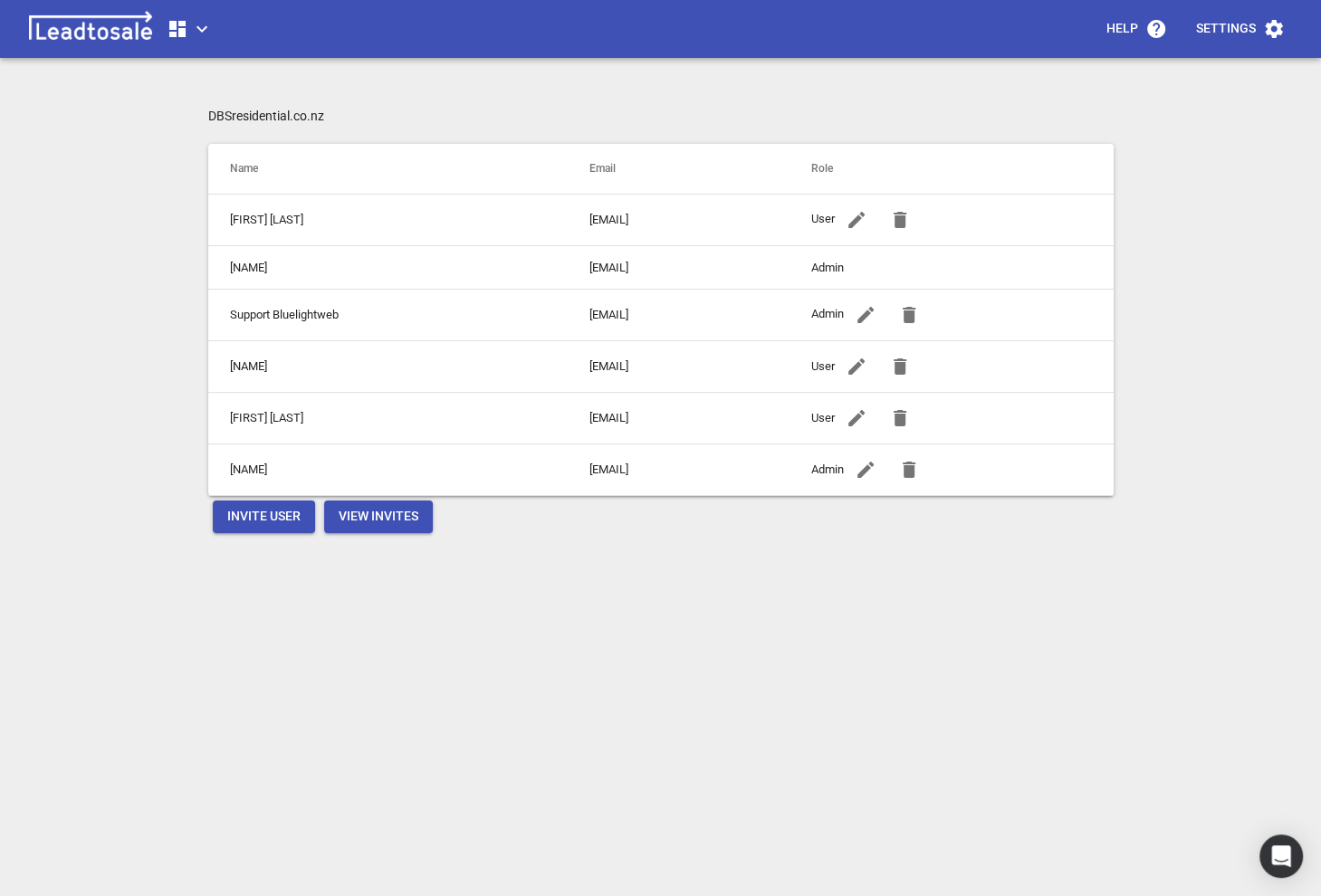 click on "View Invites" at bounding box center [378, 517] 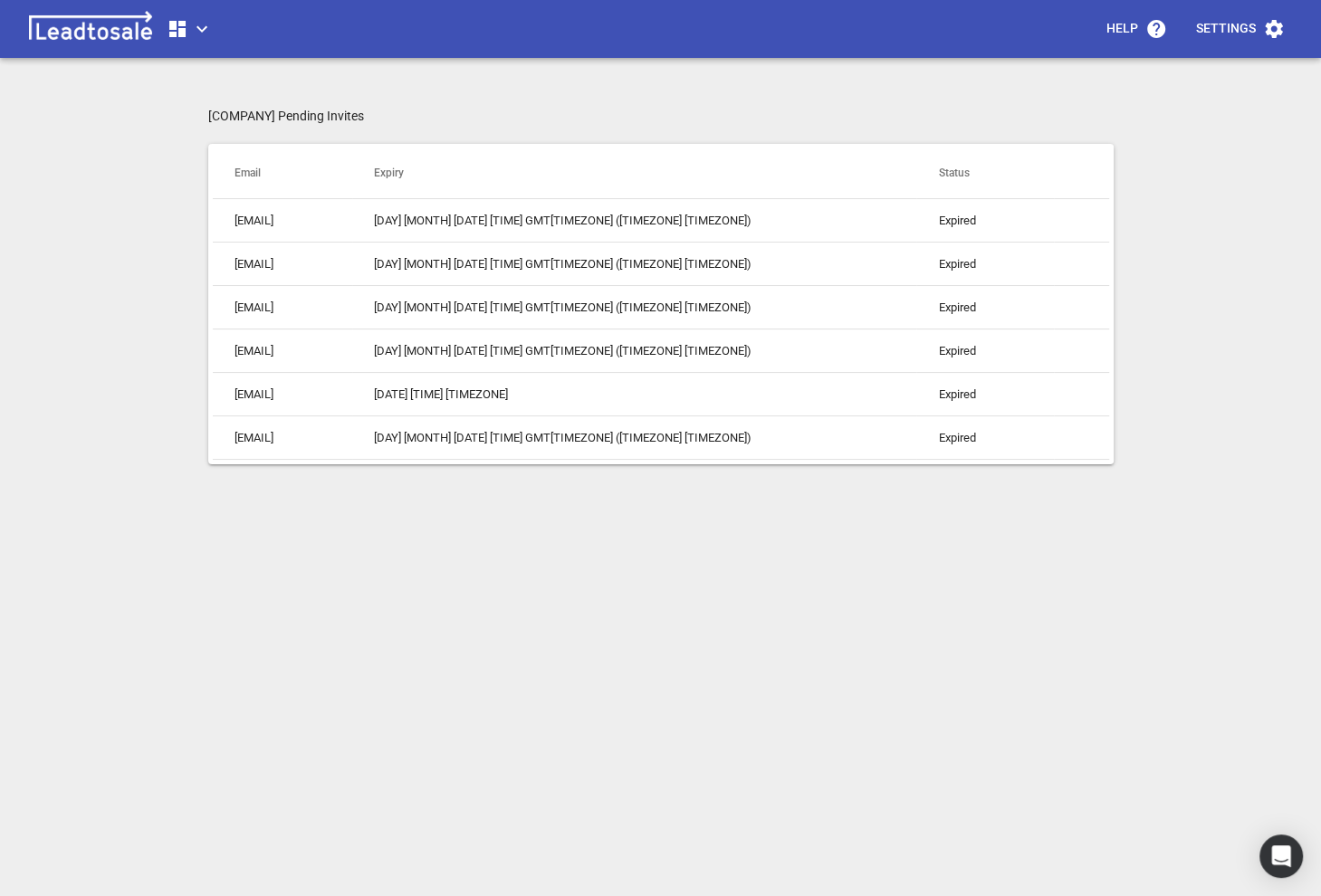 click on "DBSresidential.co.nz Pending Invites   Email Expiry Status   steve@pappsconsultancy.com Thu Jul 10 2025 09:57:58 GMT+0400 (Georgia Standard Time) Expired dan@dbsresidential.co.nz Wed Oct 02 2024 11:37:23 GMT+0400 (Georgia Standard Time) Expired dan@dbsresidential.co.nz Fri May 31 2024 03:17:16 GMT+0400 (Georgia Standard Time) Expired dan@dbsresidential.co.nz Fri May 31 2024 03:17:15 GMT+0400 (Georgia Standard Time) Expired info@dbsresidential.nz Mon Dec 05 2022 14:39:42 GMT+0400 (Georgia Standard Time) Expired info@dbsresidential.nz Thu Nov 10 2022 21:35:33 GMT+0400 (Georgia Standard Time) Expired" at bounding box center (661, 555) 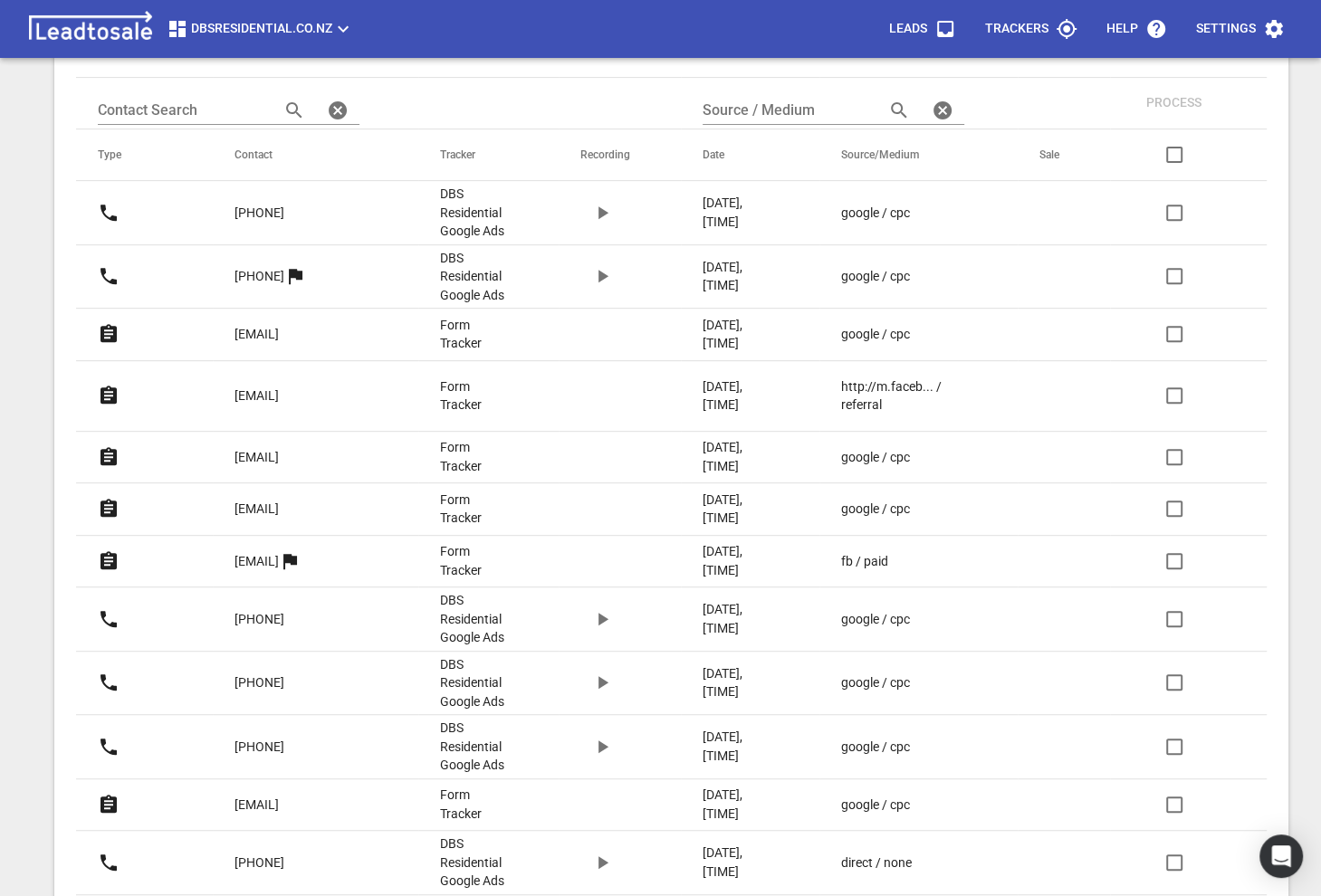 scroll, scrollTop: 0, scrollLeft: 0, axis: both 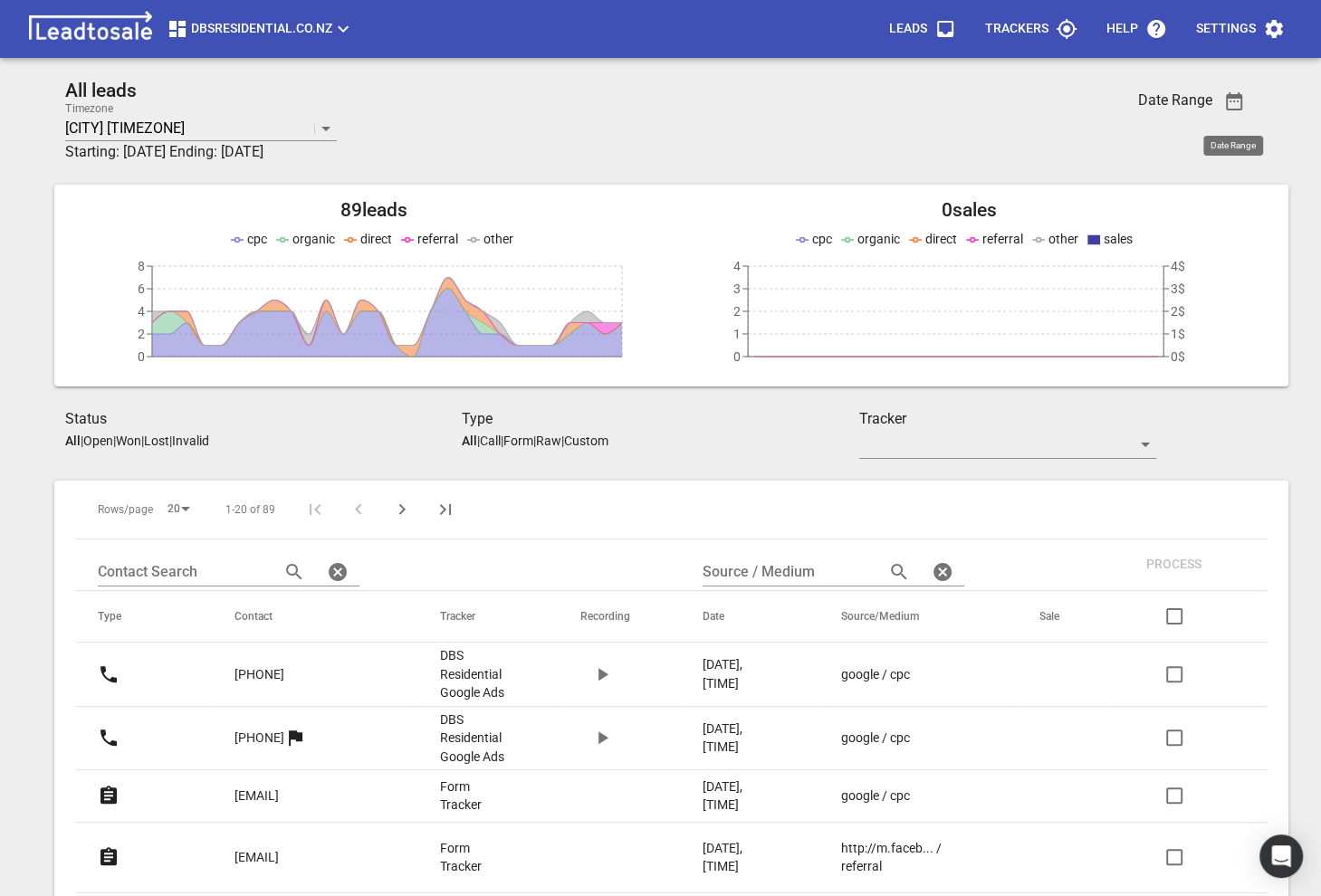 click 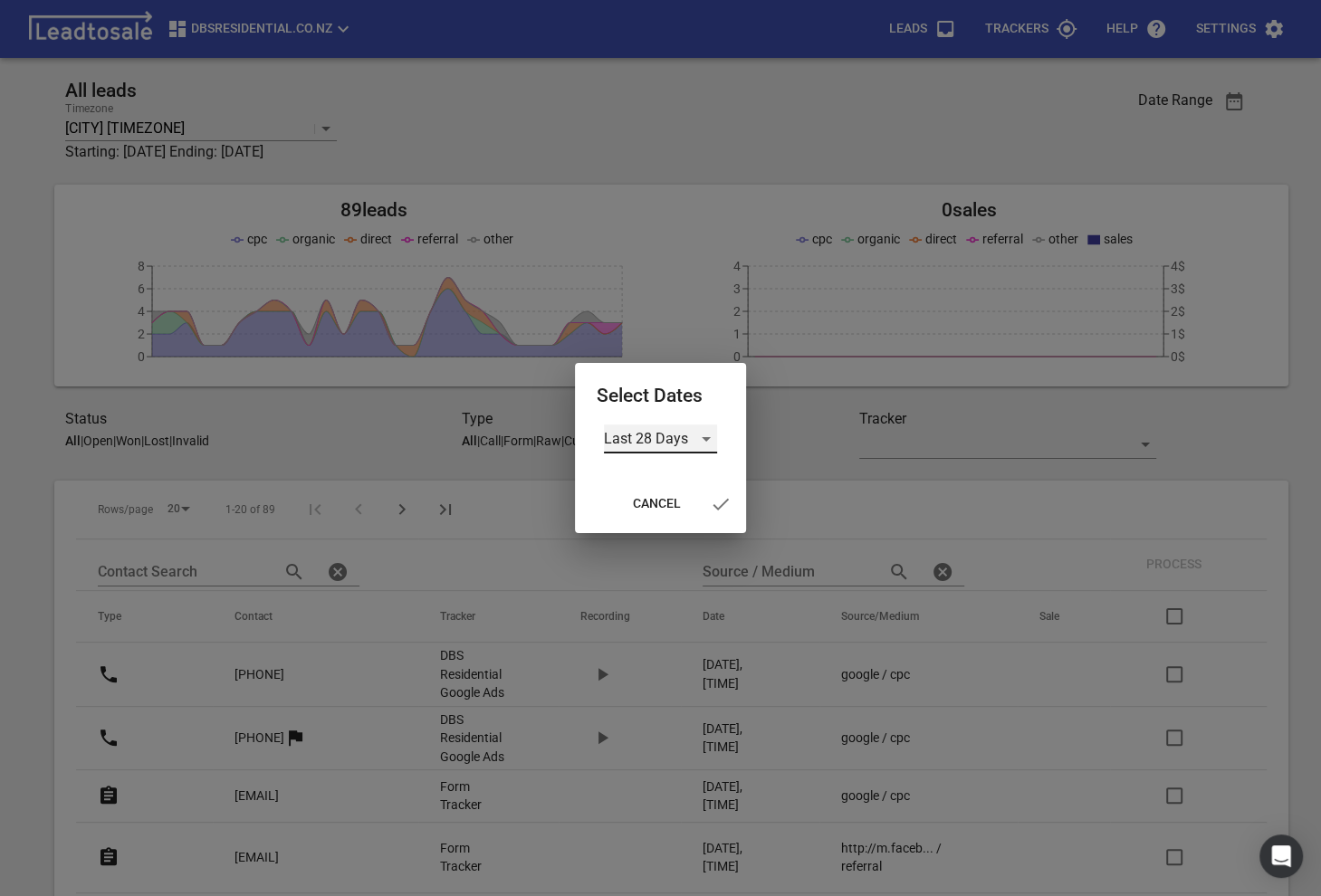 click on "Last 28 Days" at bounding box center (660, 439) 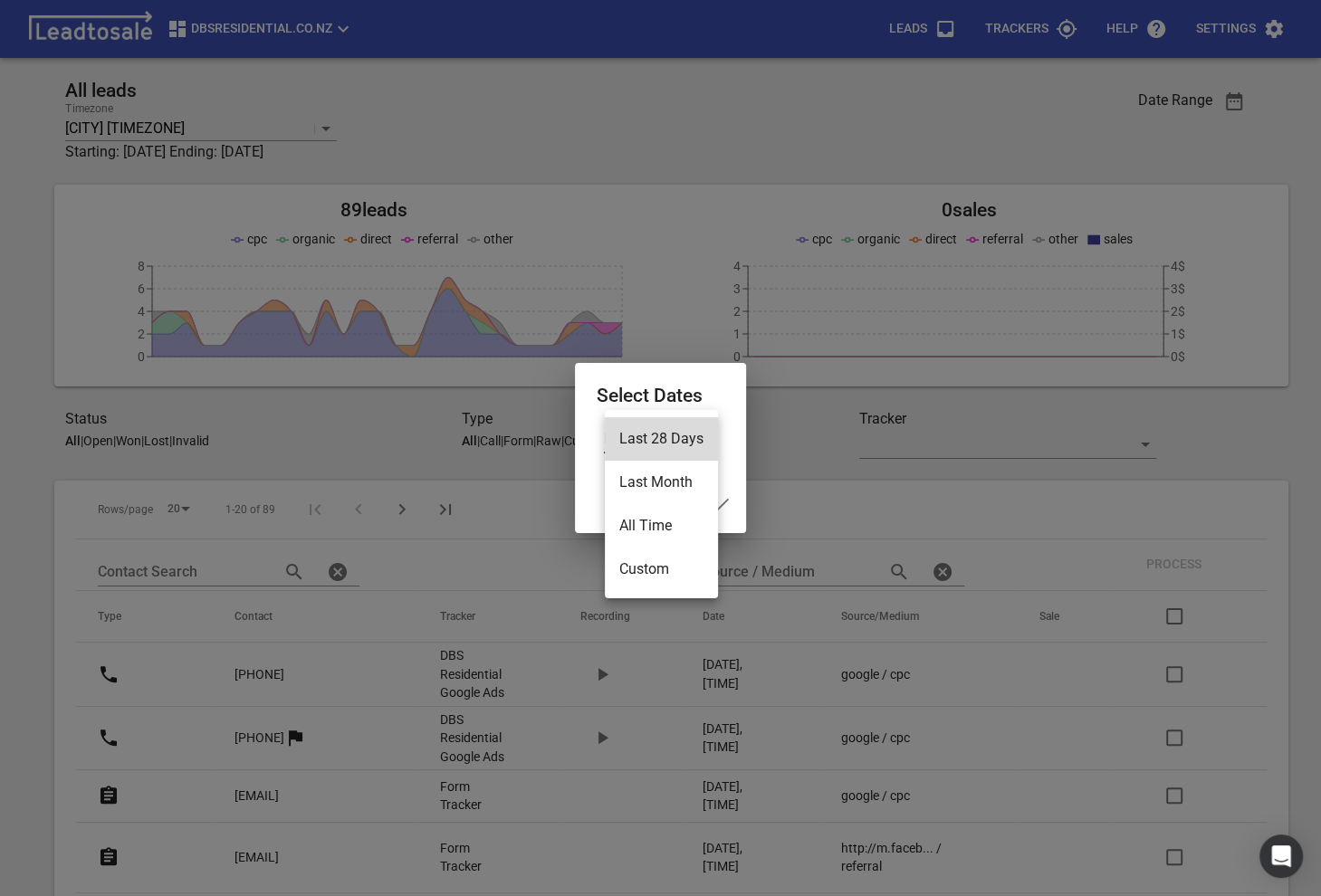 click on "All Time" at bounding box center (661, 526) 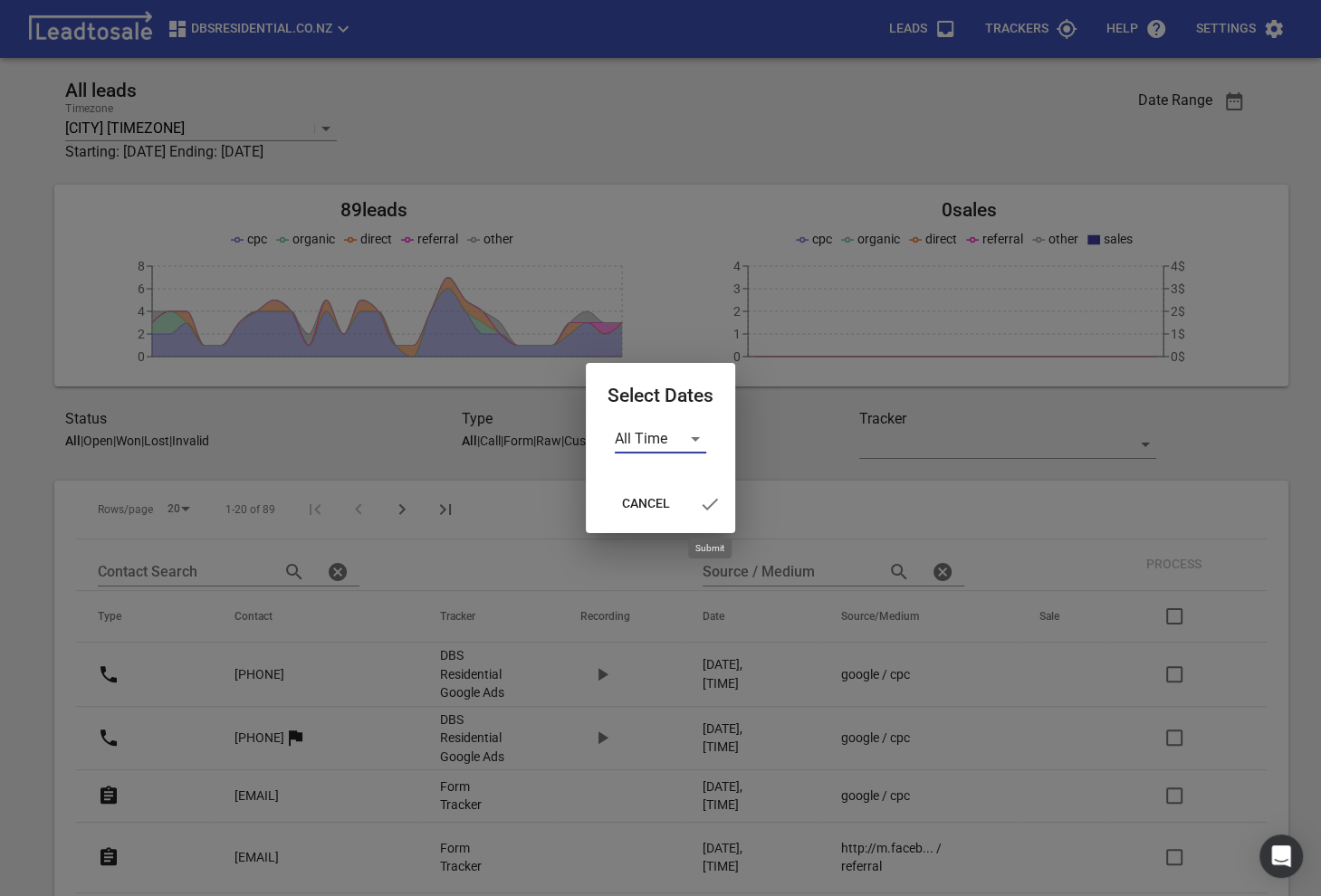 click 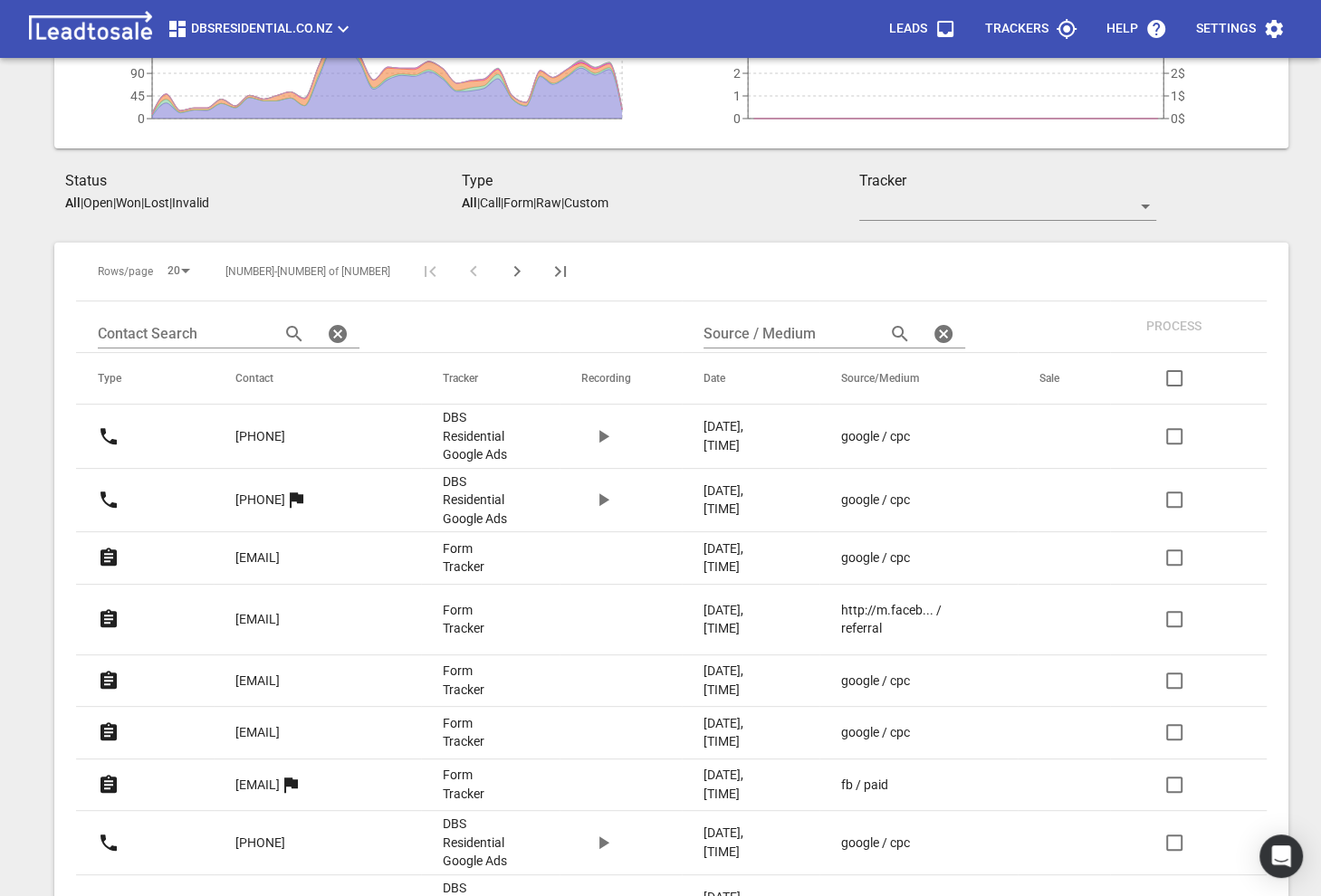 scroll, scrollTop: 0, scrollLeft: 0, axis: both 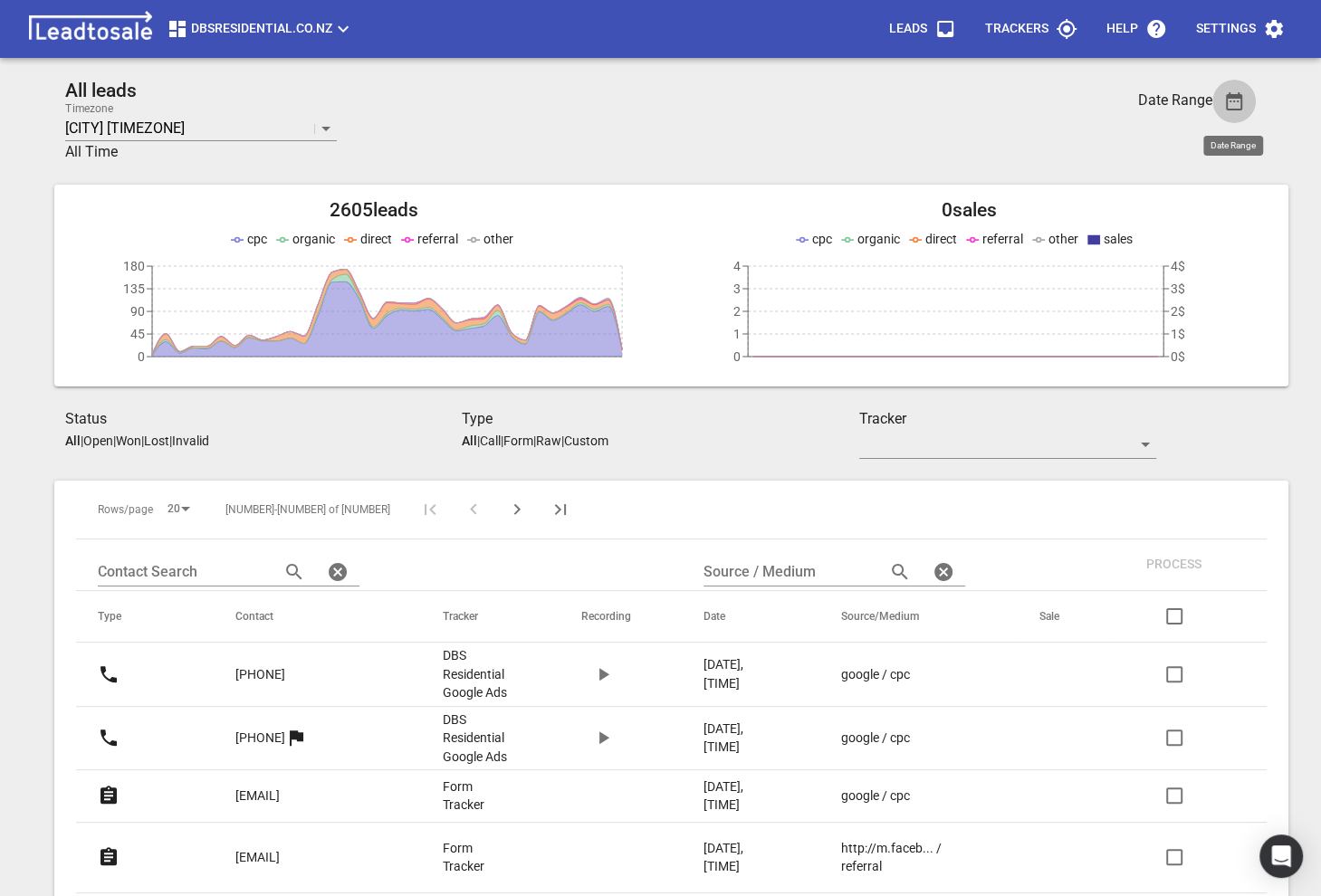 click 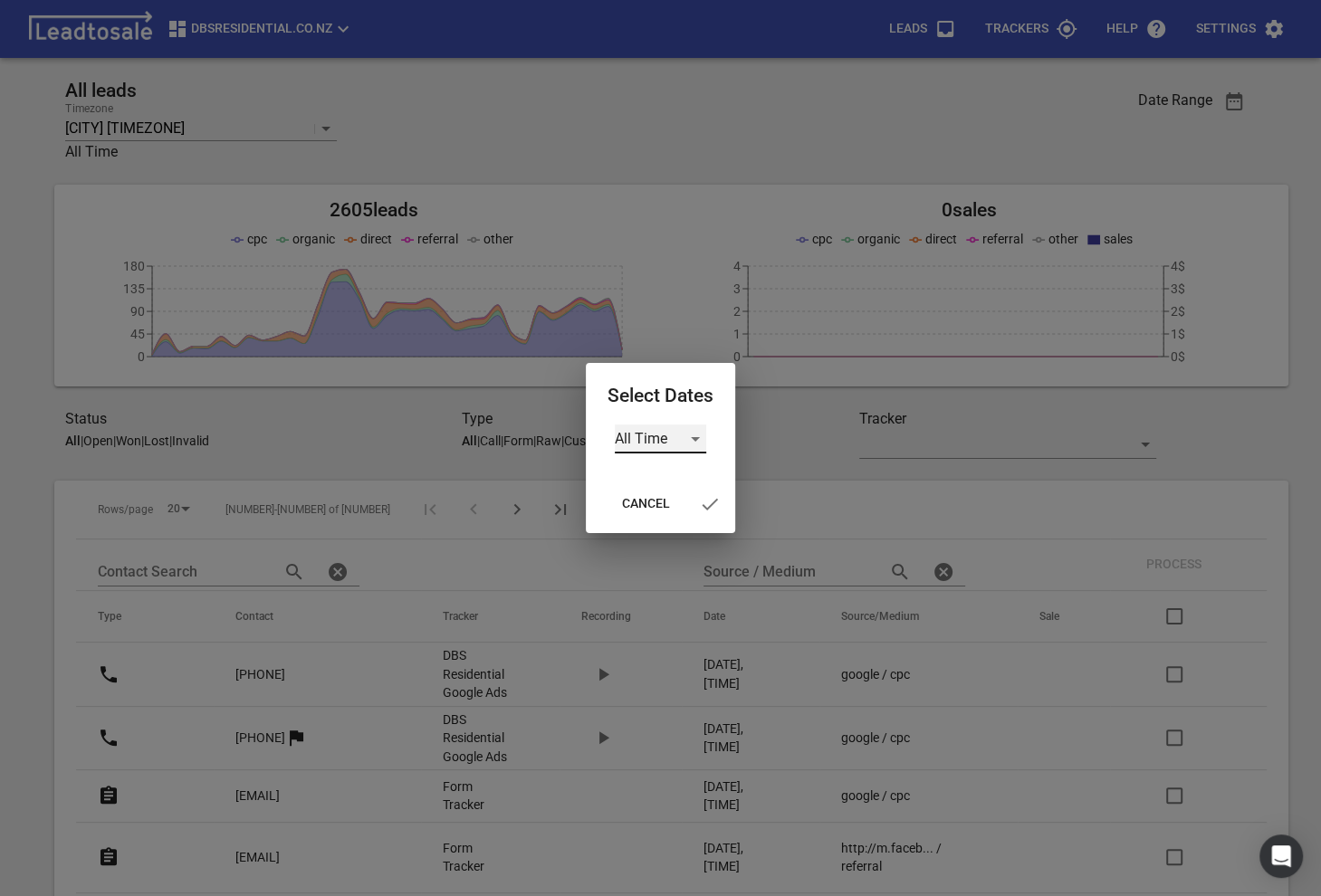 click on "All Time" at bounding box center [660, 439] 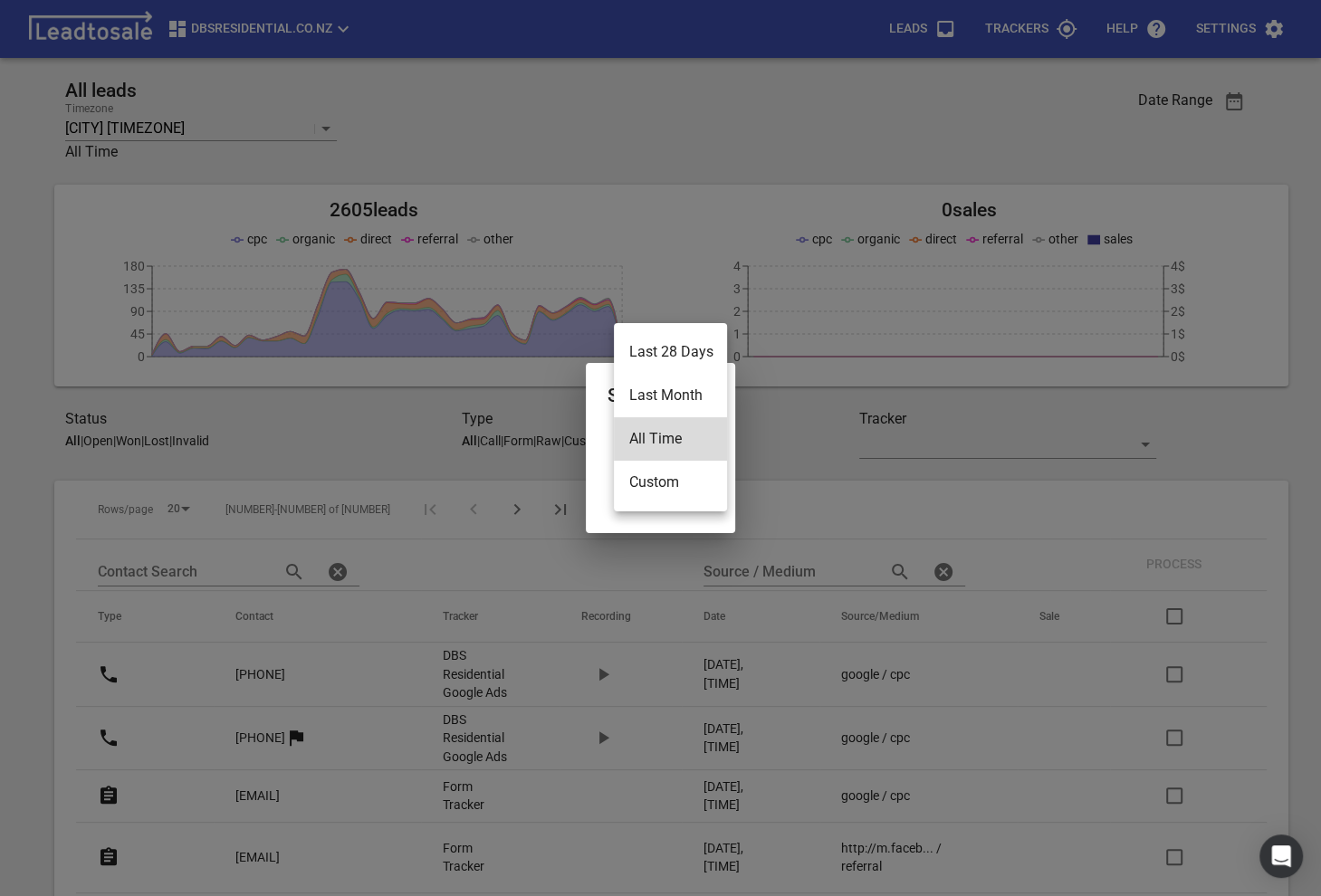 click on "Last 28 Days" at bounding box center (670, 352) 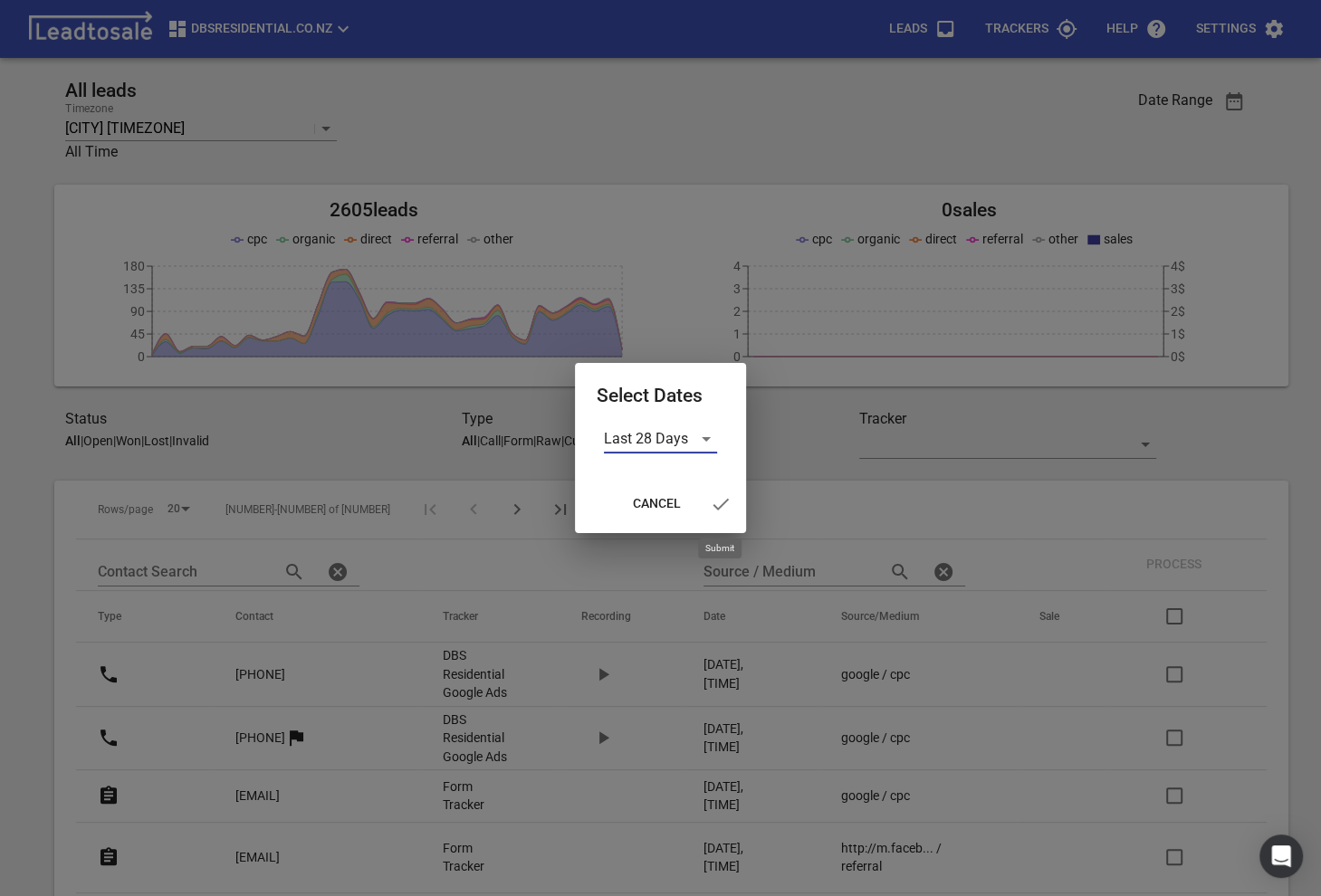 click 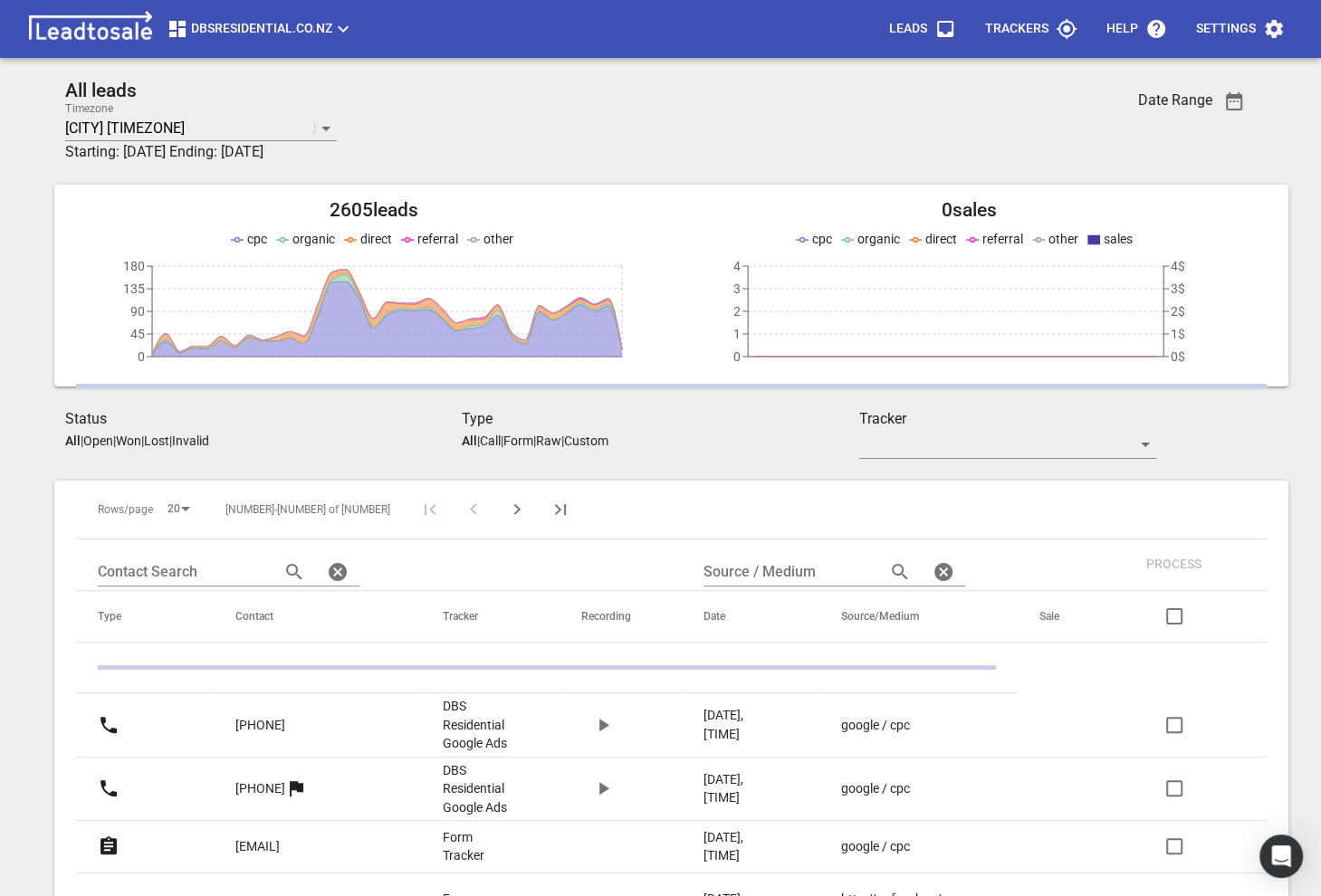 click on "All leads Timezone Tbilisi +04:00 Starting: 2025-07-10 Ending: 2025-08-07" at bounding box center [561, 121] 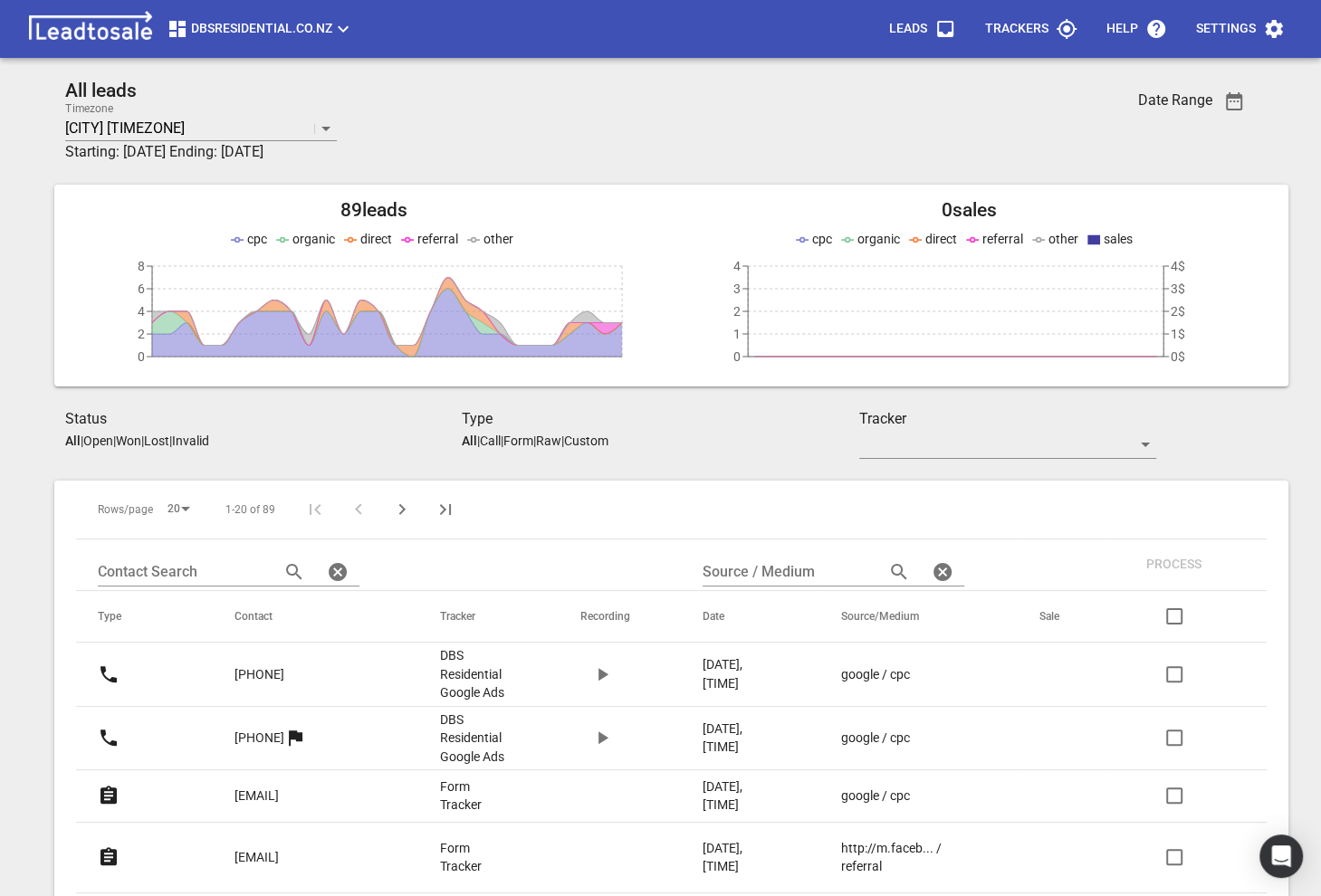 click on "DBSresidential.co.nz" at bounding box center (448, 29) 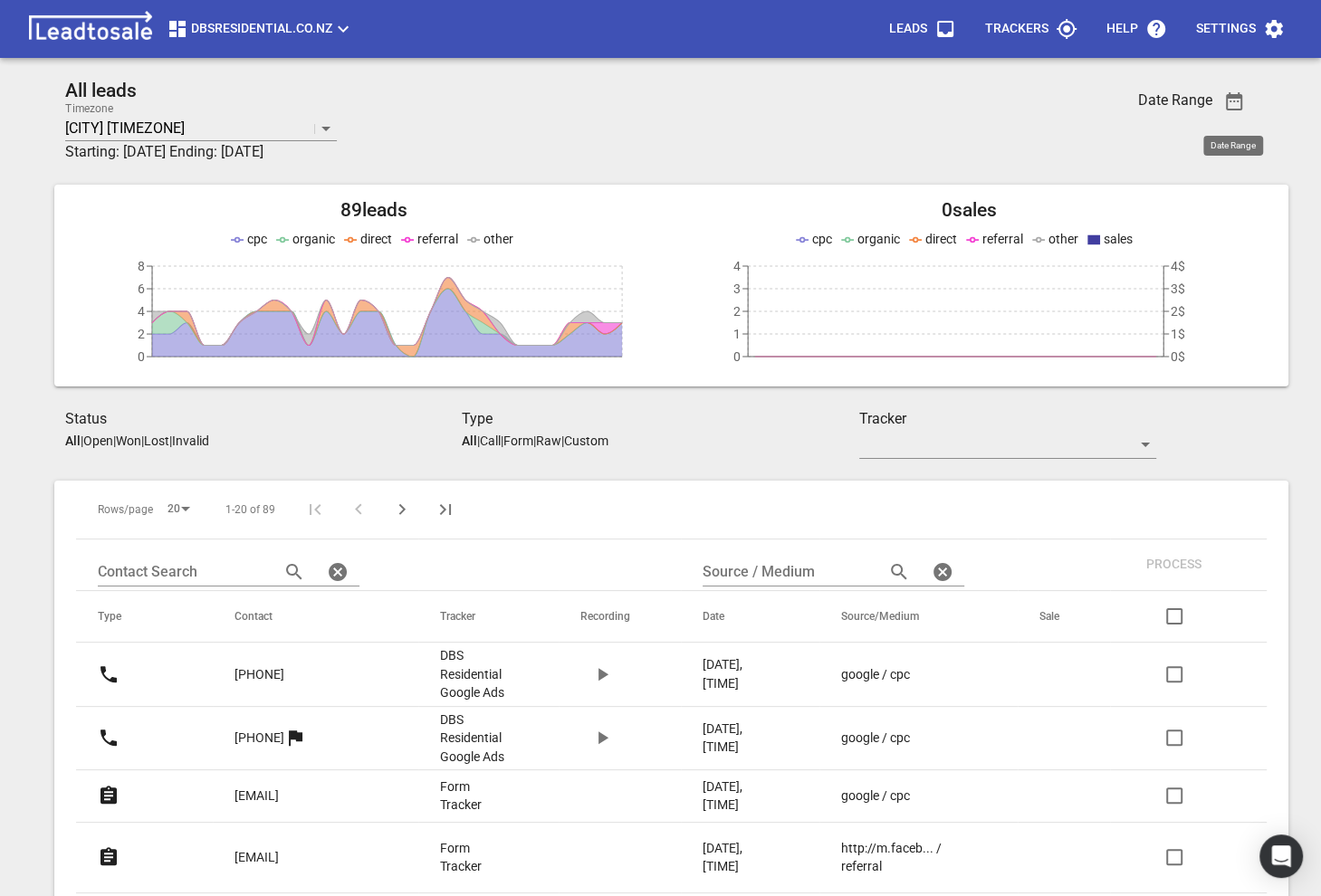 click at bounding box center [1234, 101] 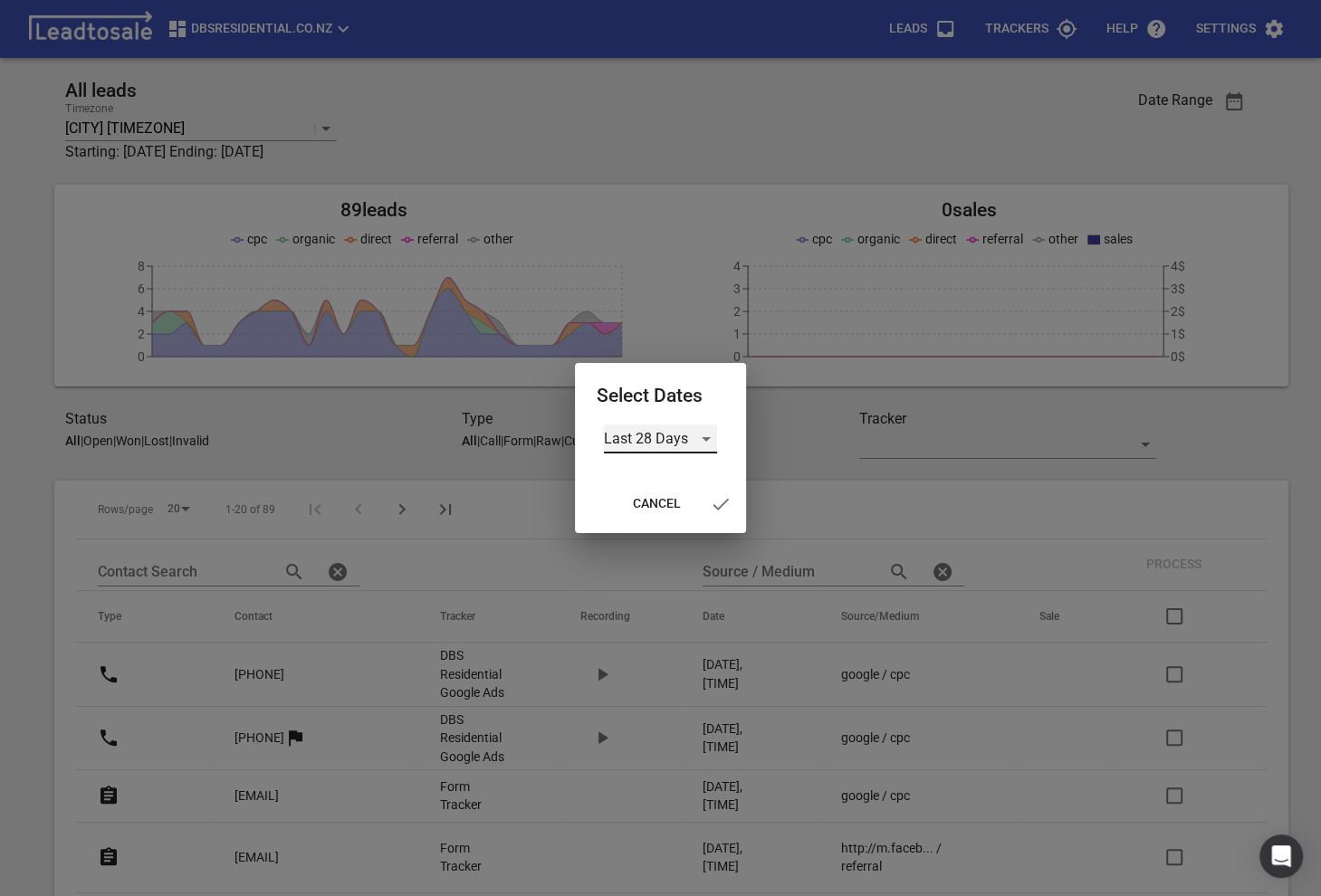 click on "Last 28 Days" 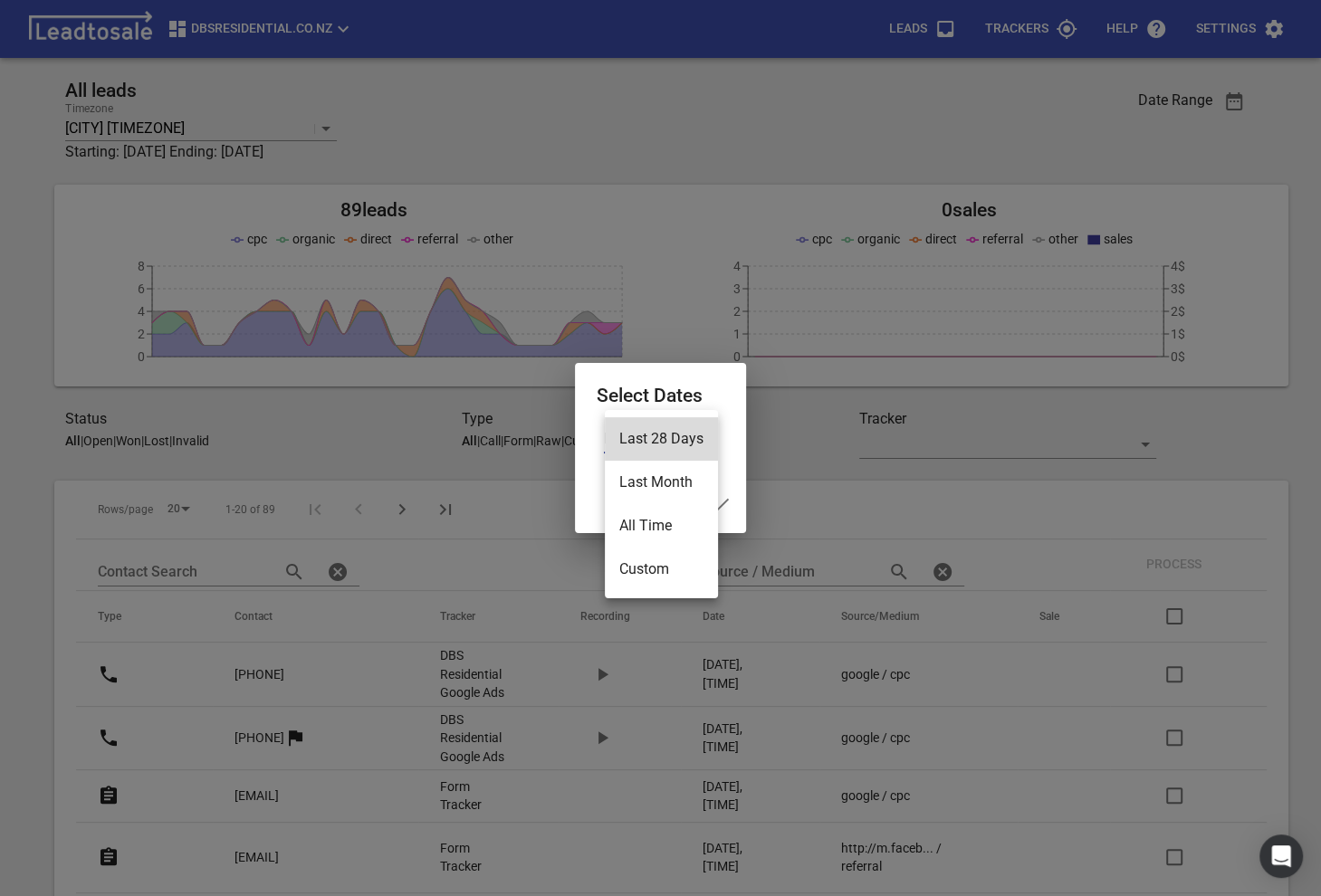 click on "Custom" at bounding box center (661, 569) 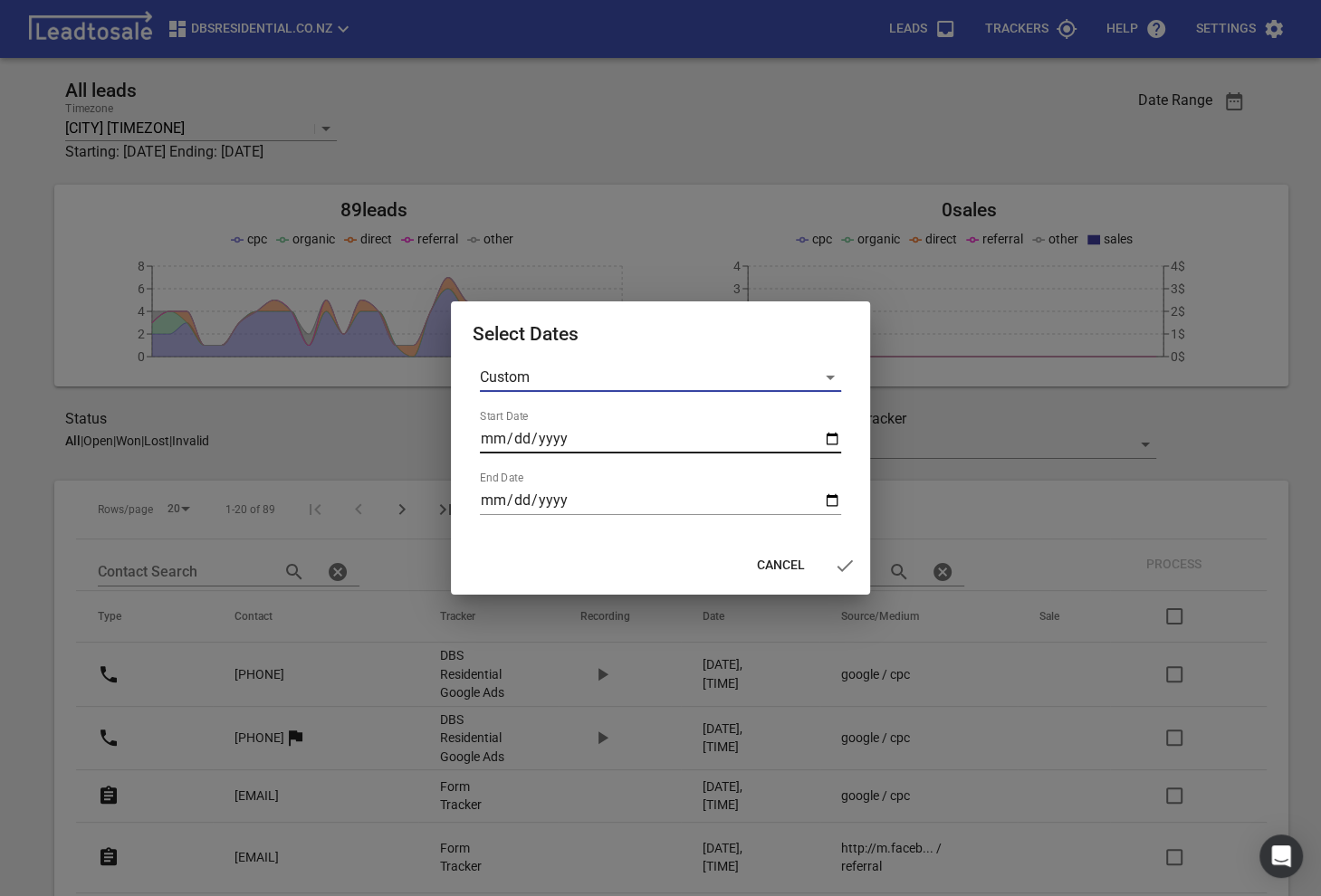 click on "Start Date" at bounding box center [660, 439] 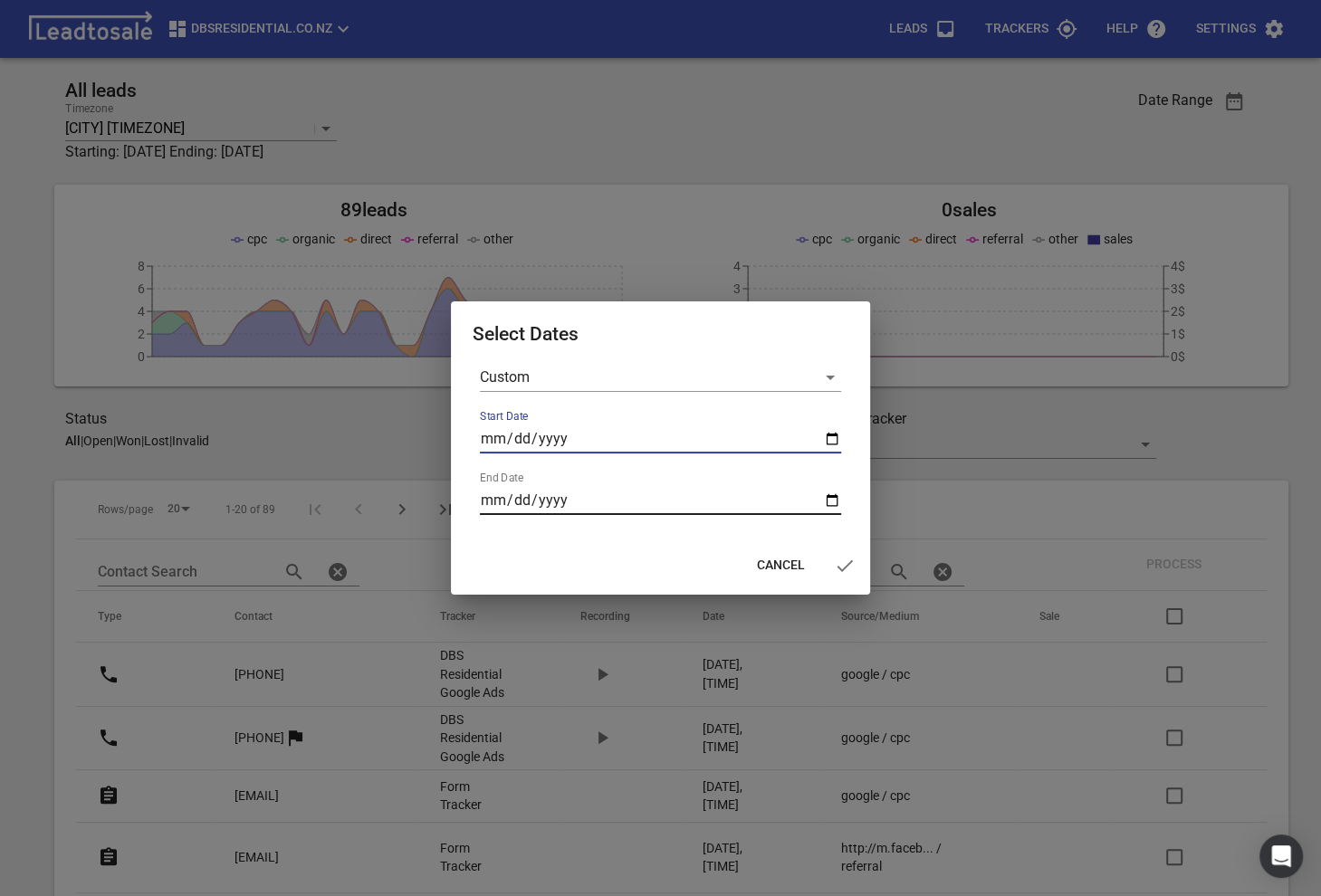 click on "End Date" at bounding box center [660, 500] 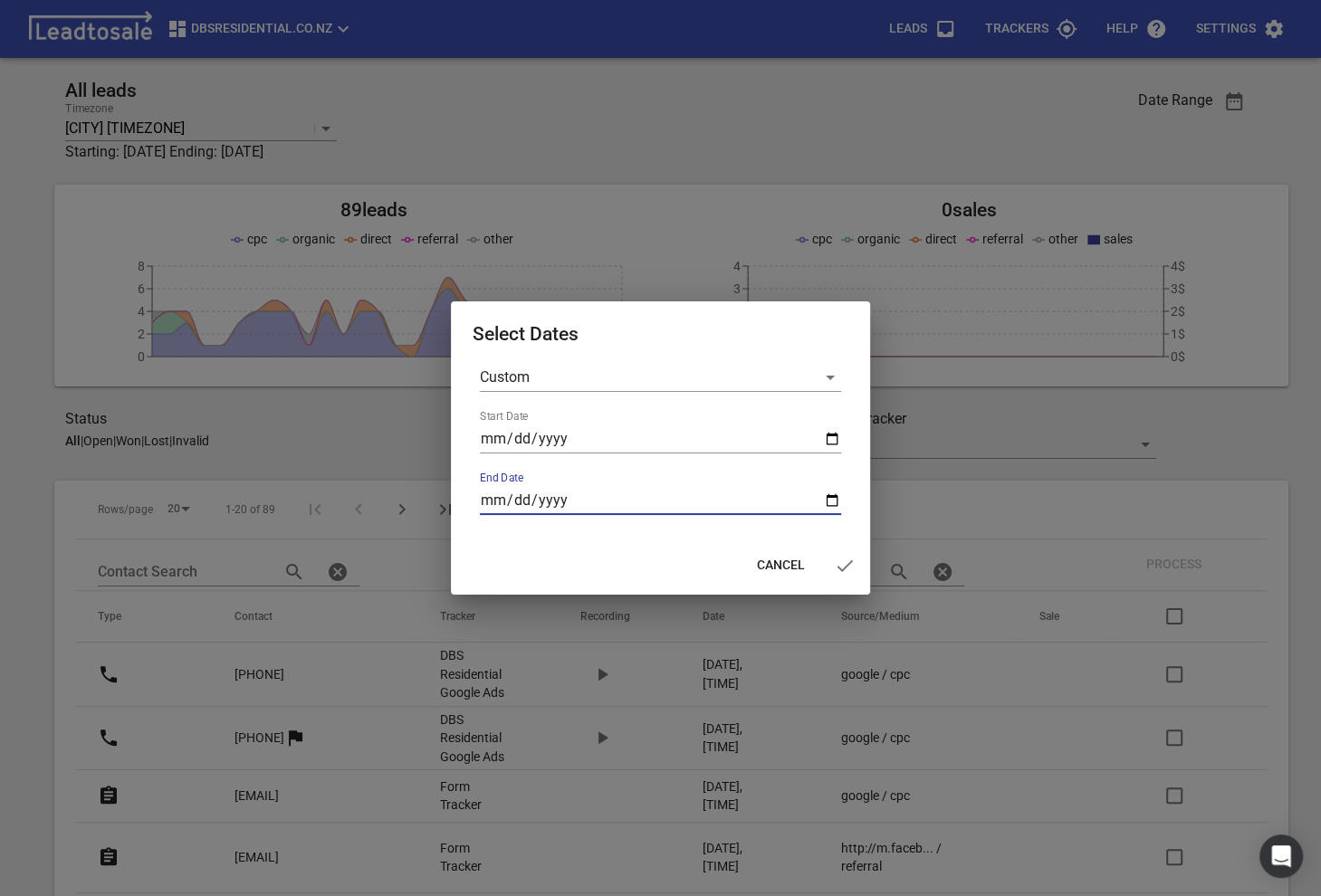 type on "2025-08-07" 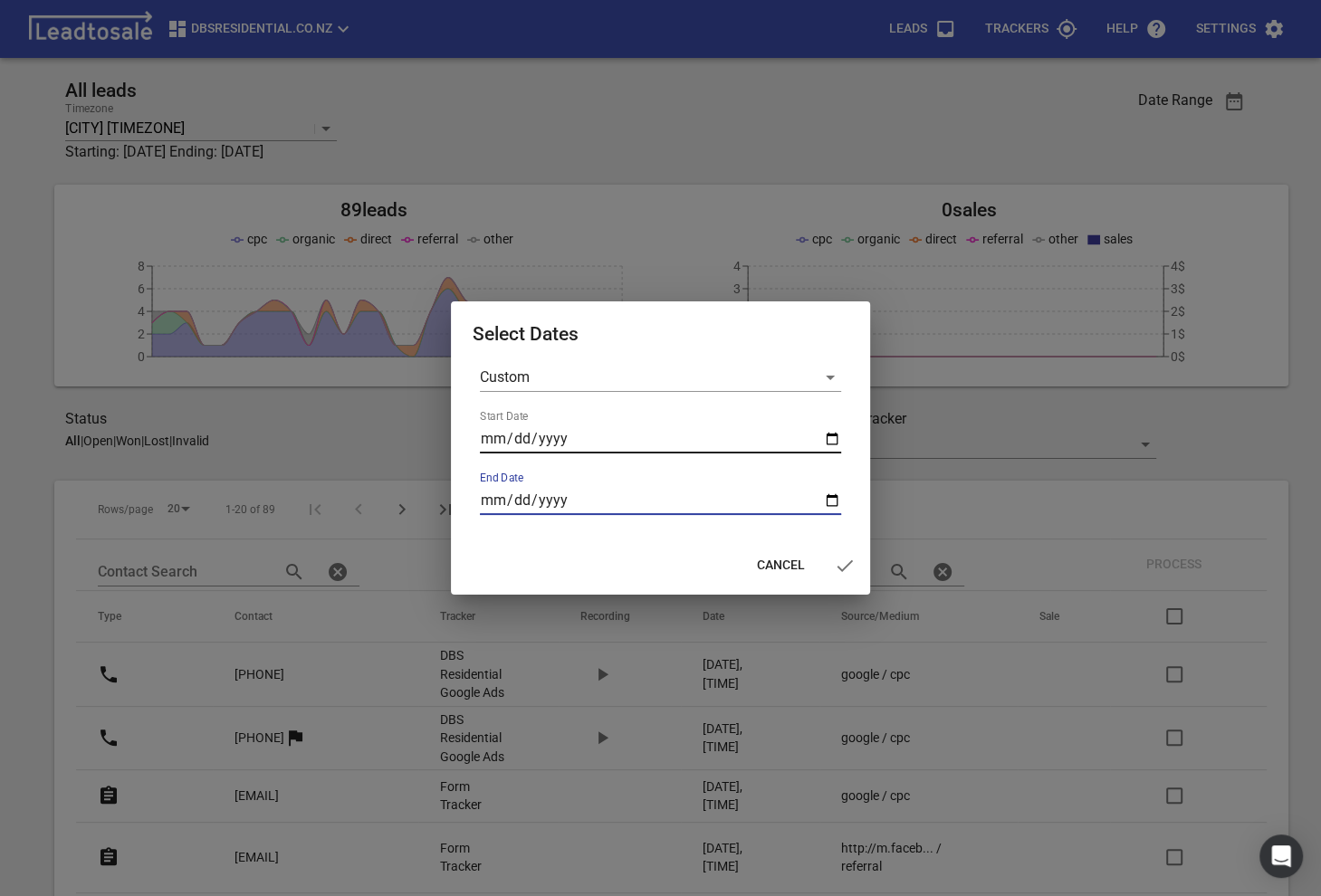 click on "Start Date" at bounding box center [660, 439] 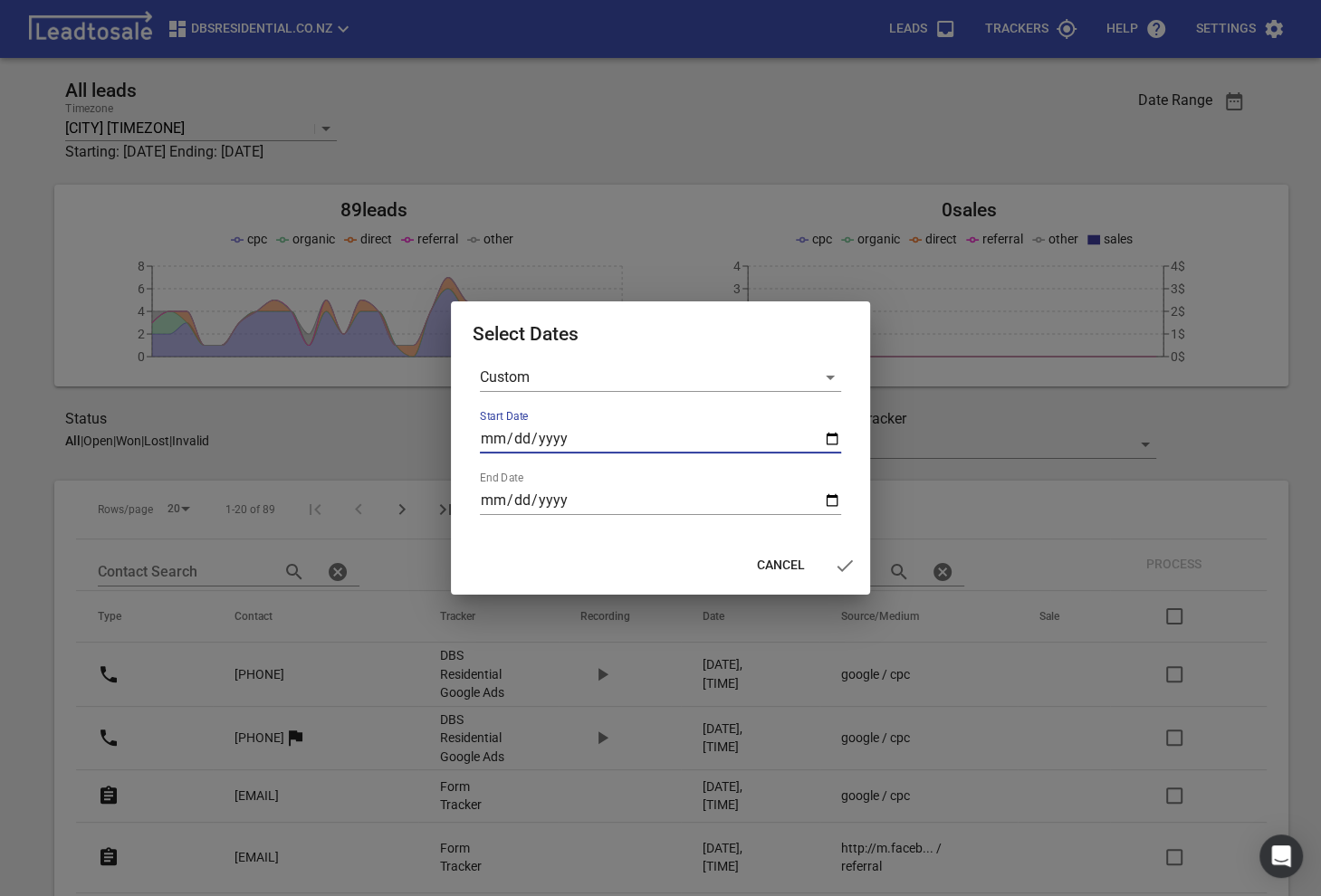 click on "Start Date" at bounding box center [660, 439] 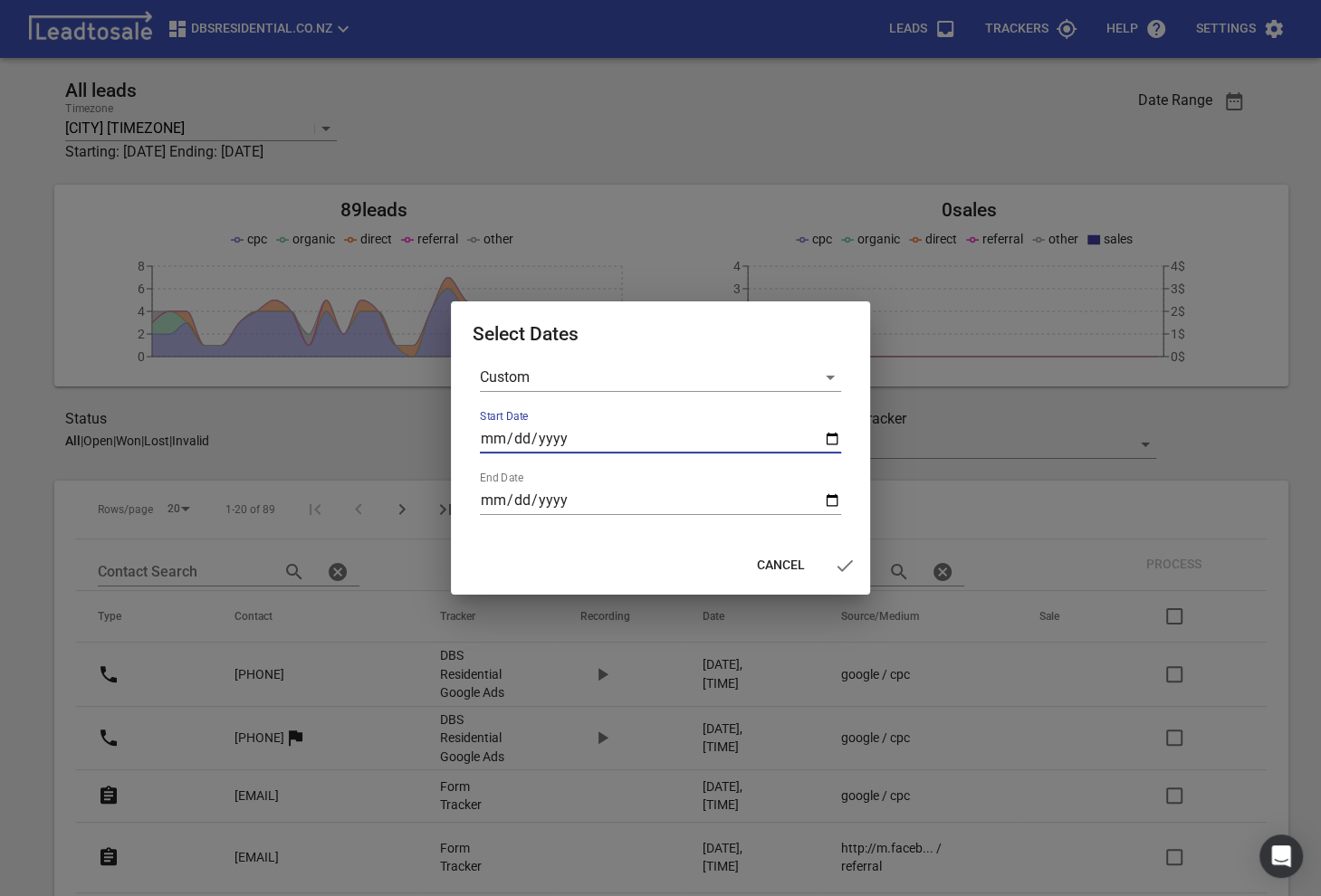 type on "2025-05-29" 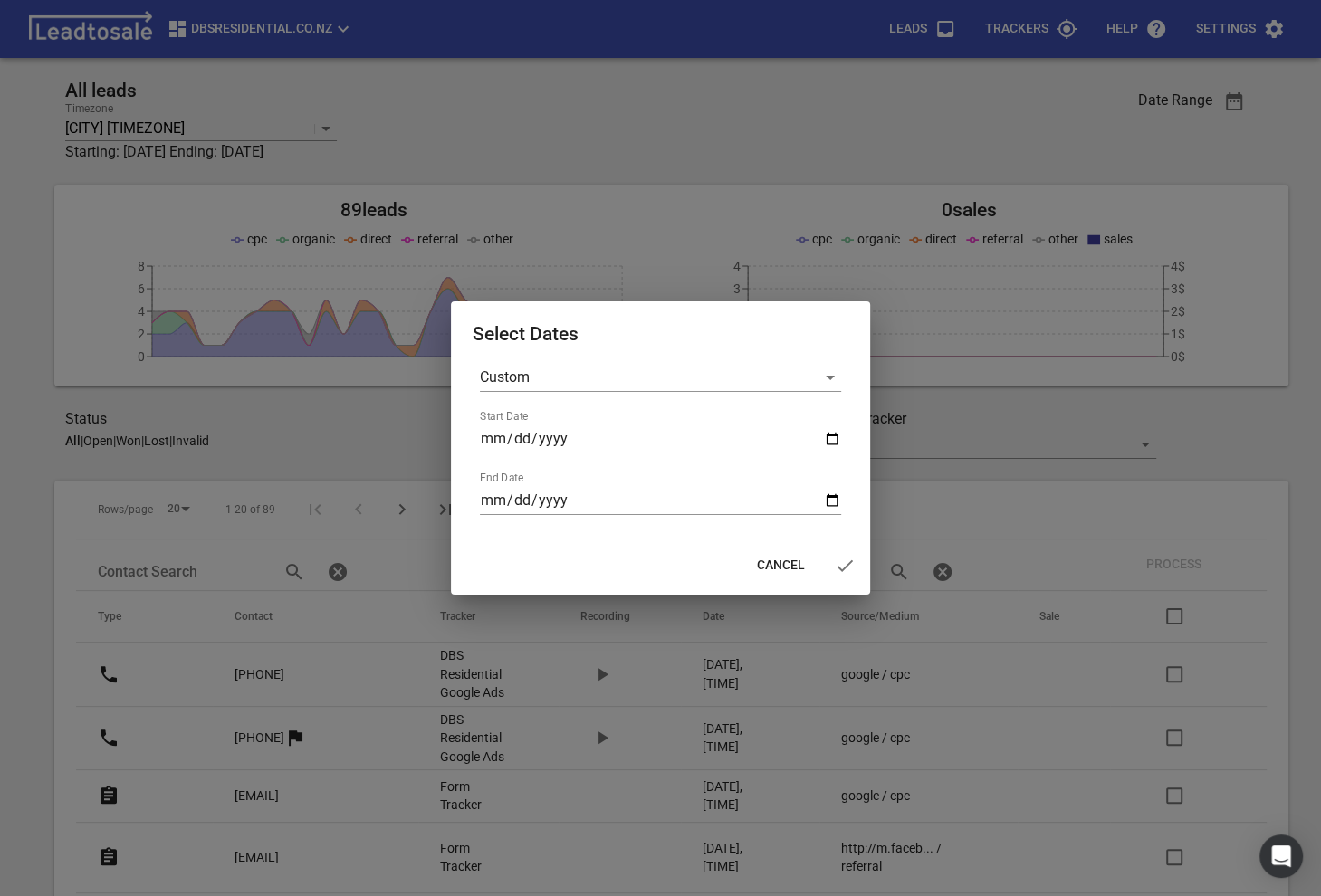click on "Custom Start Date 2025-05-29 End Date 2025-08-07" at bounding box center (660, 439) 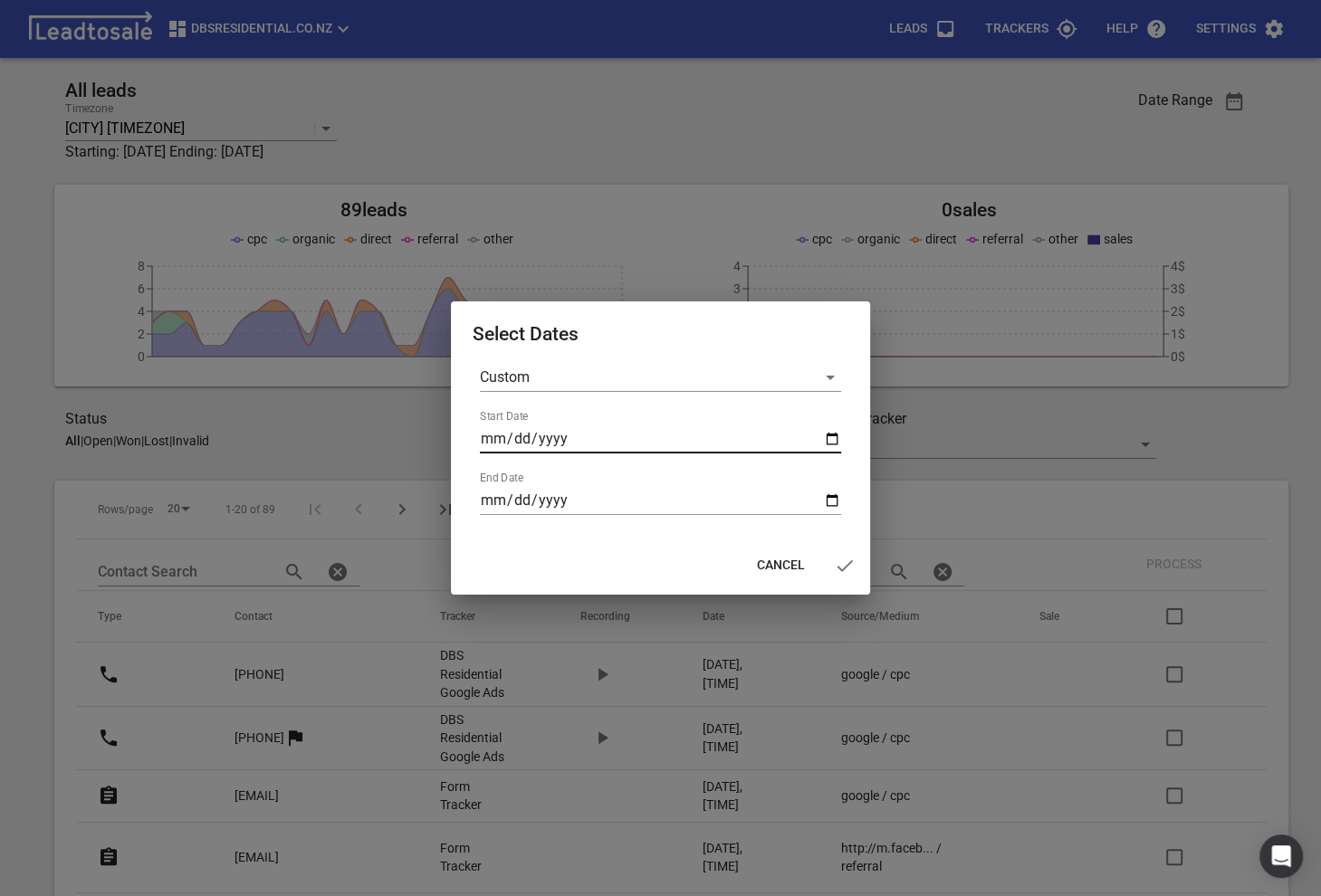 click on "2025-05-29" at bounding box center (660, 439) 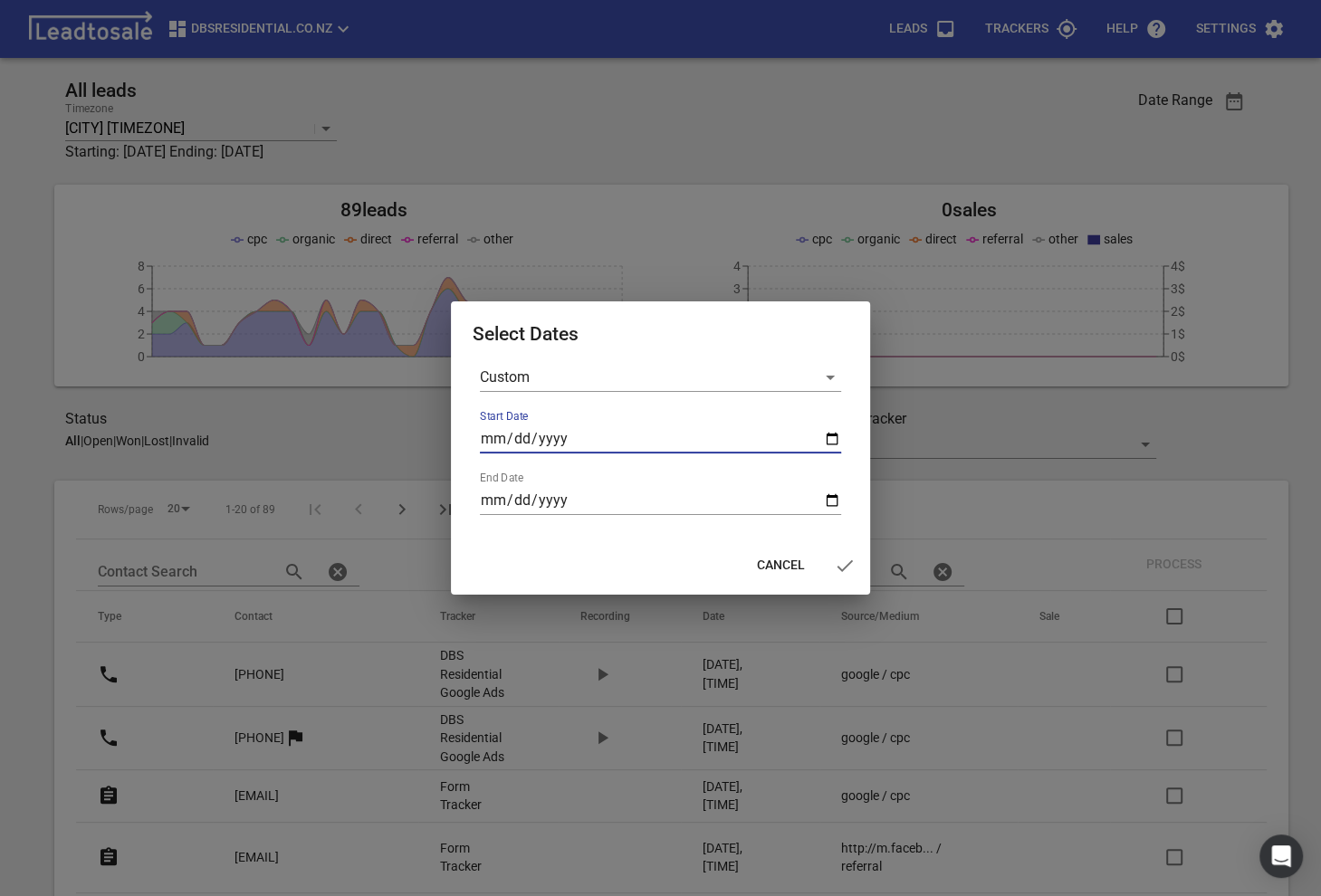 type on "2025-05-01" 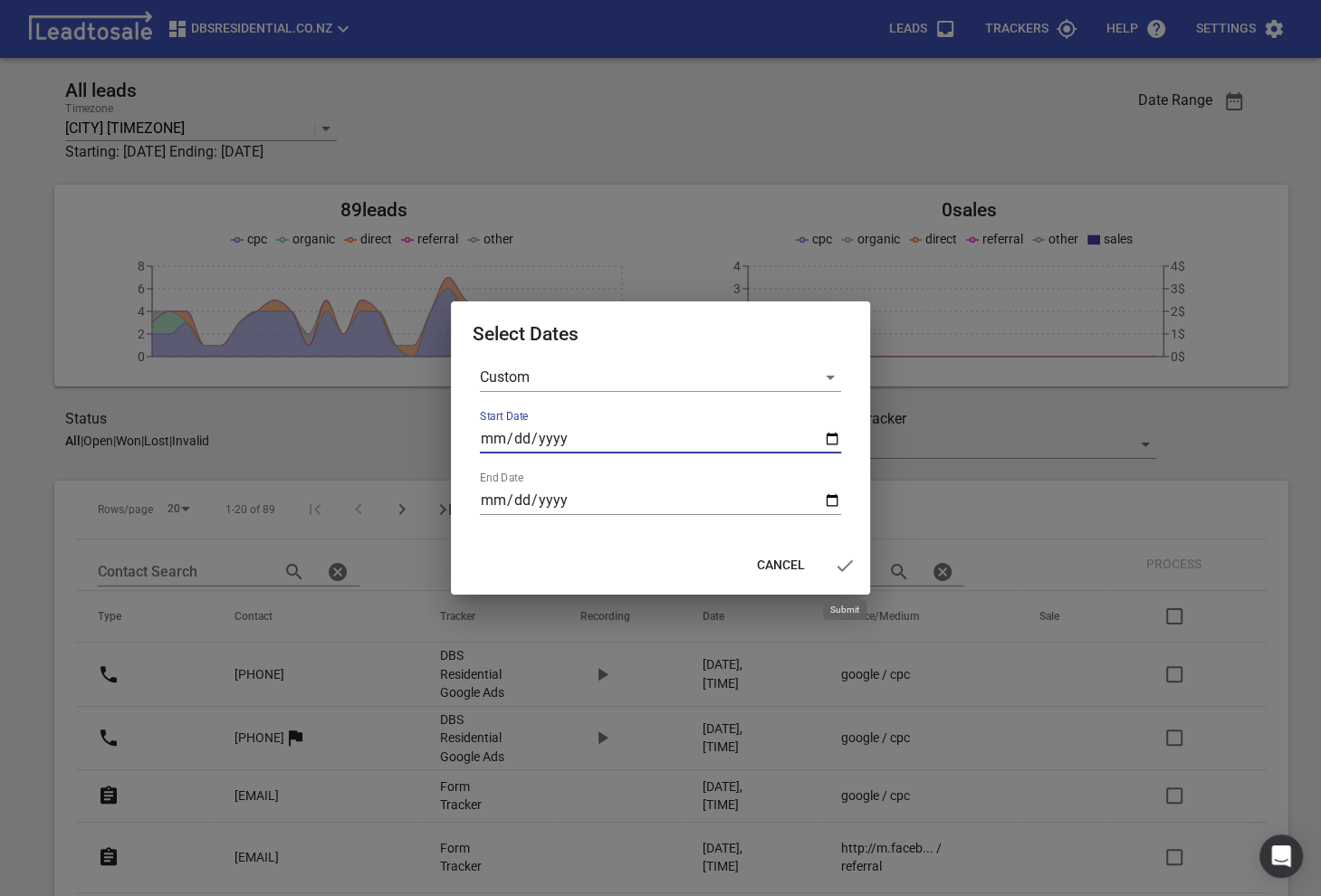 click 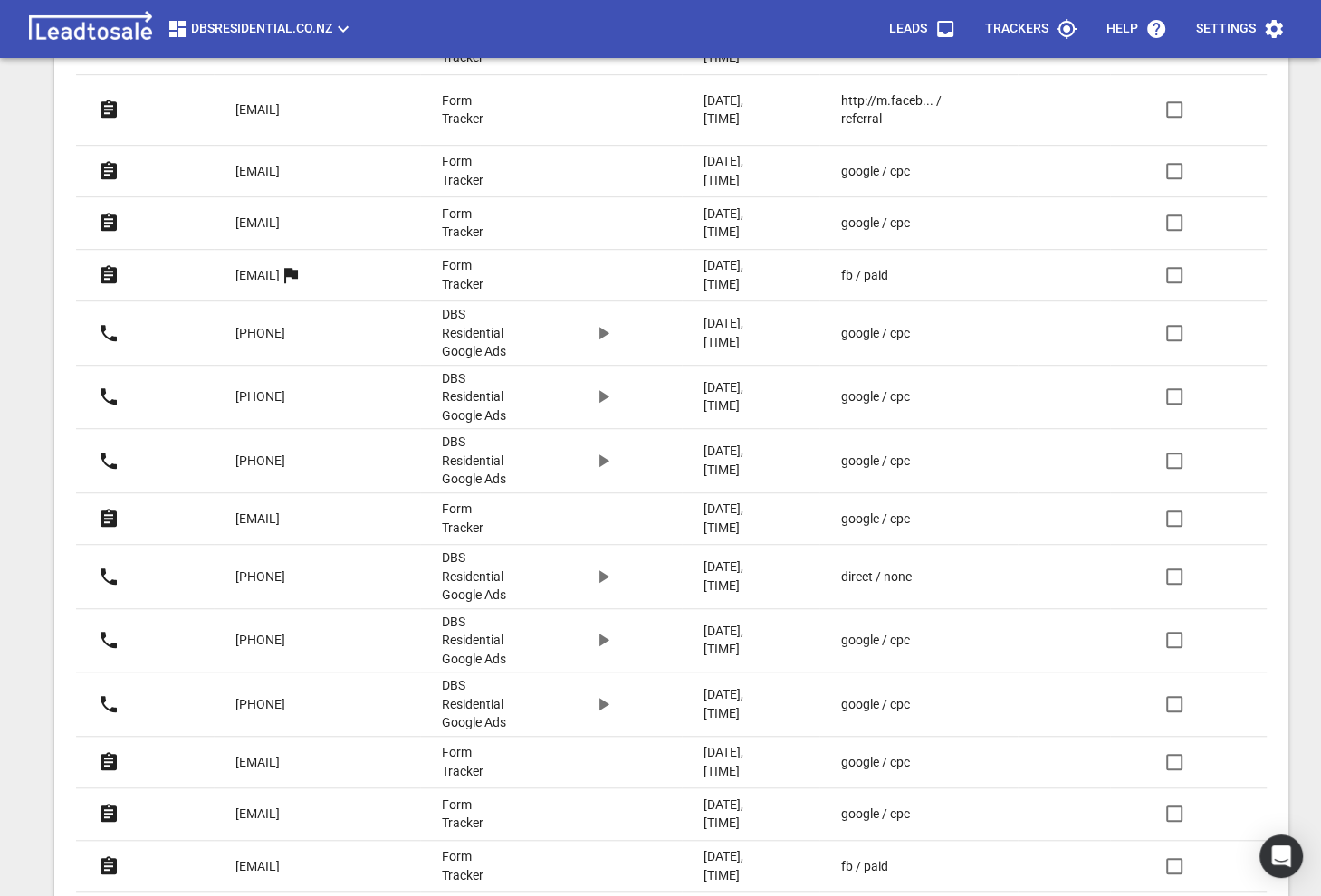 scroll, scrollTop: 991, scrollLeft: 0, axis: vertical 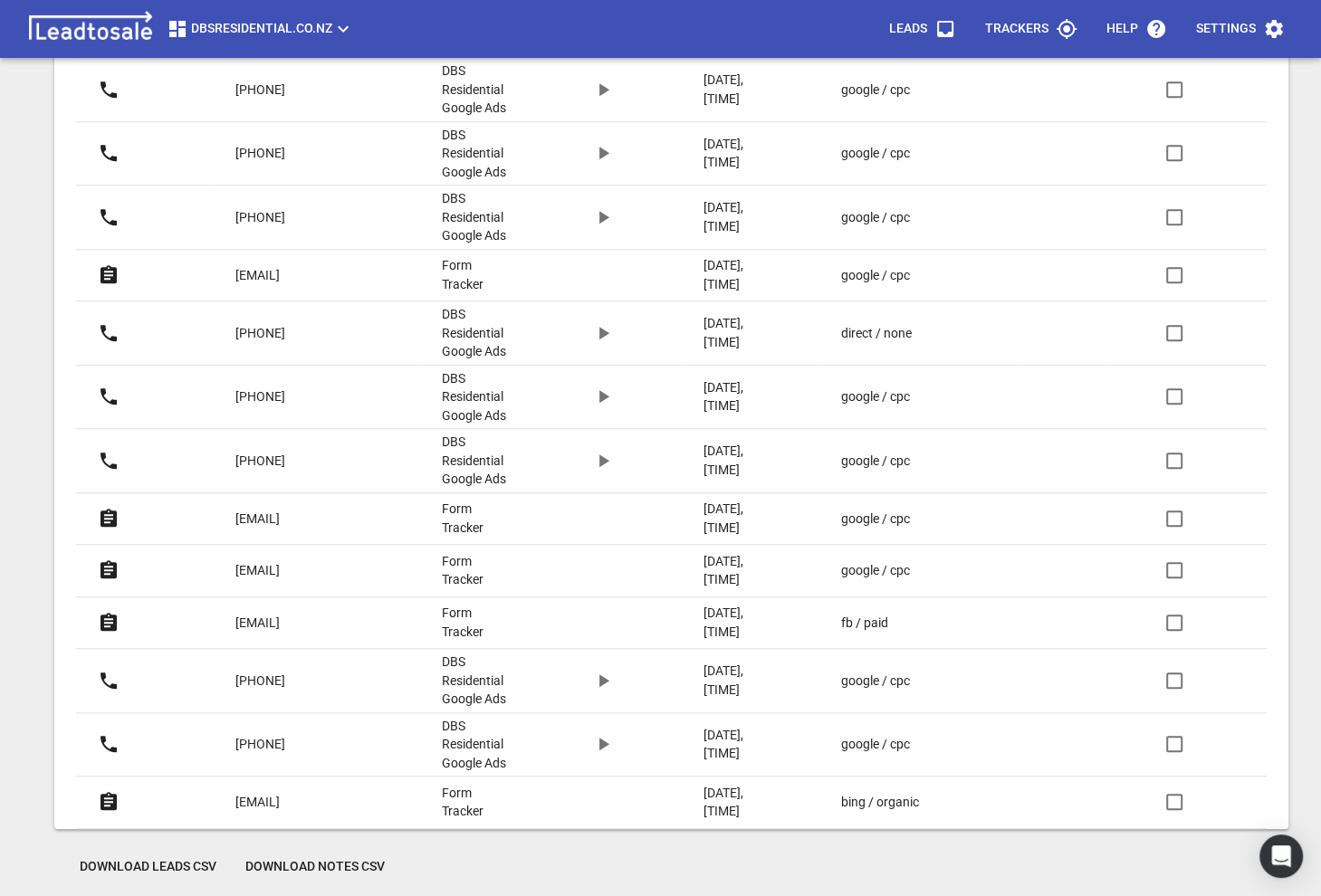 click on "Download Leads CSV" at bounding box center [148, 867] 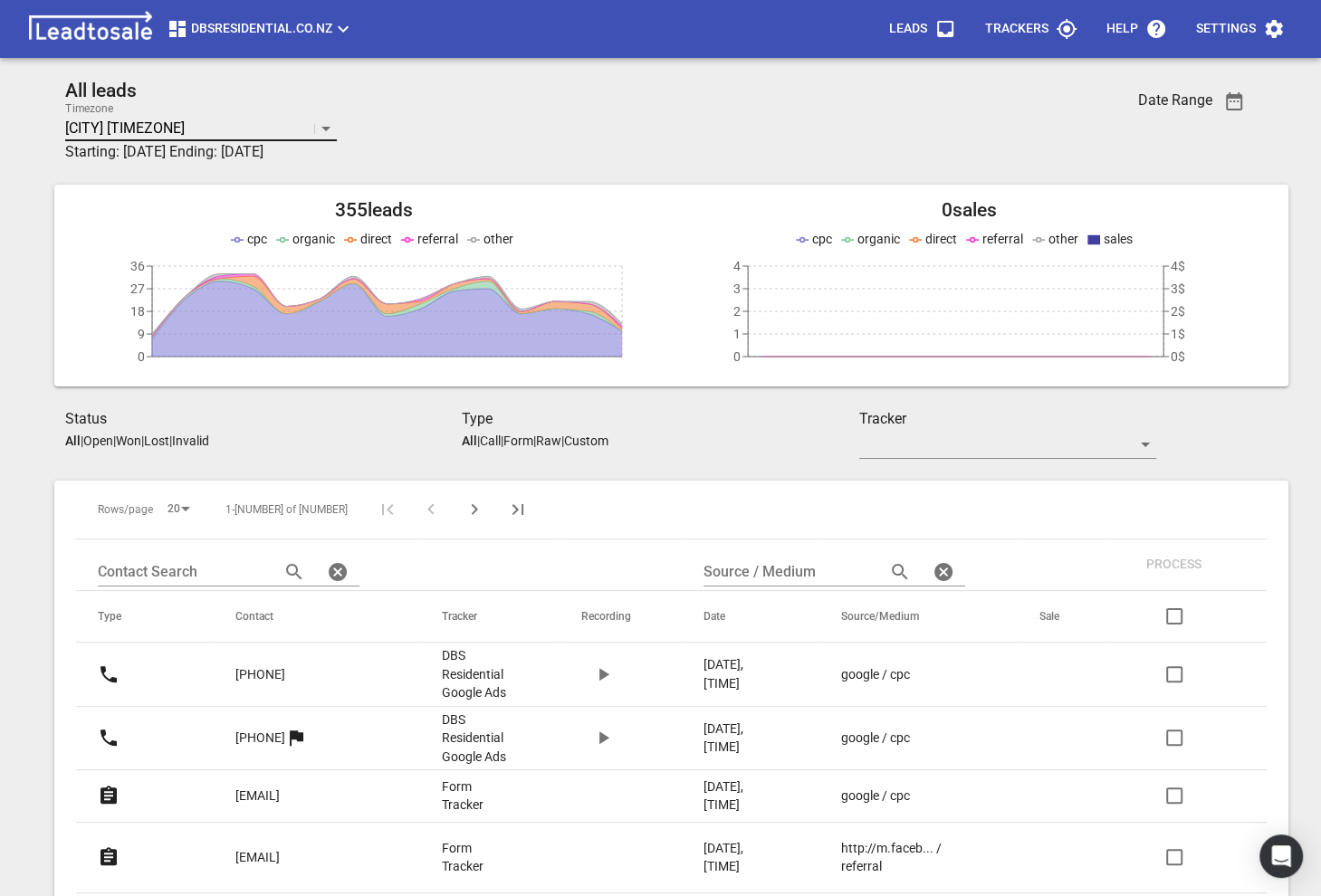 click on "[CITY] [TIMEZONE]" at bounding box center [189, 129] 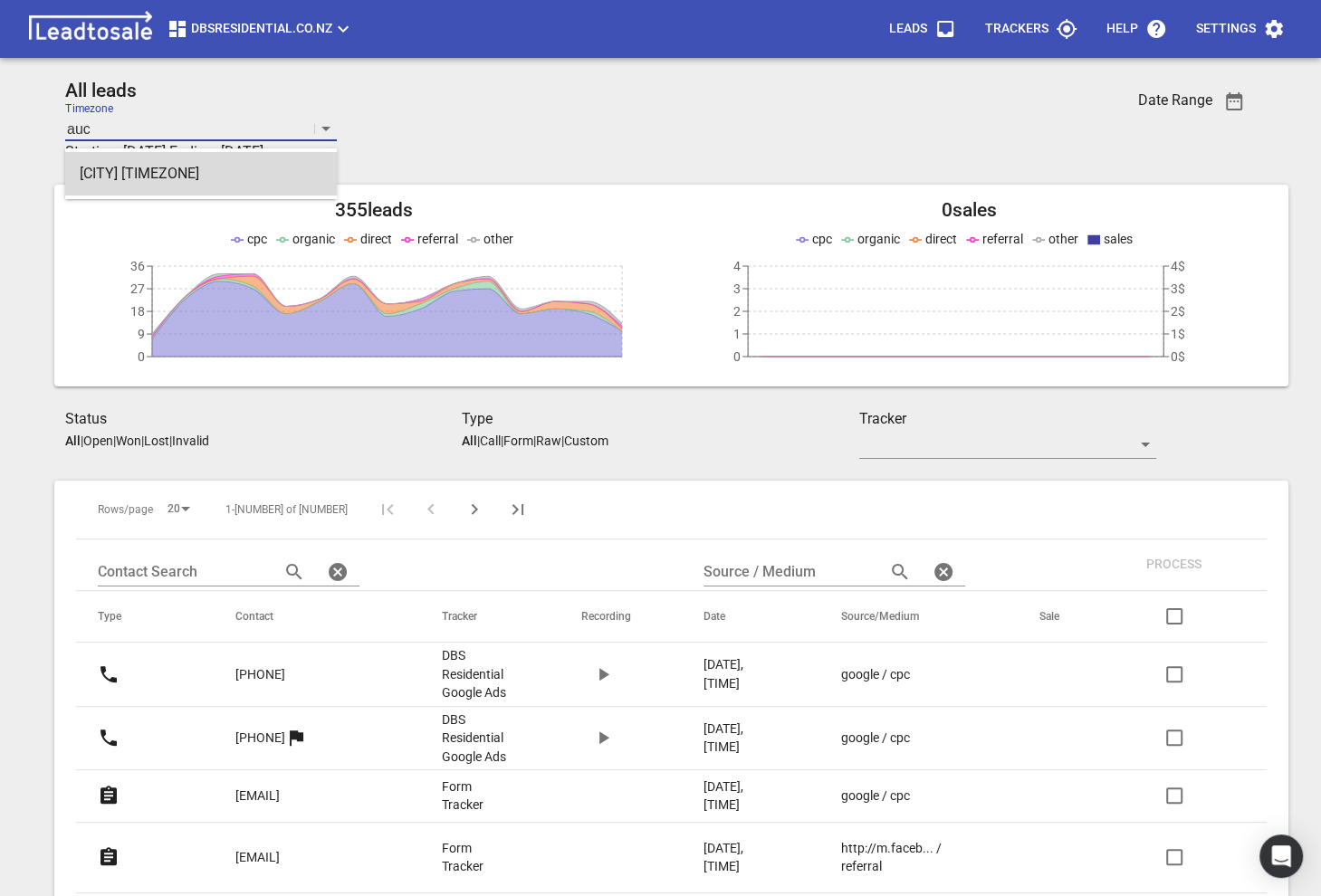 type on "auck" 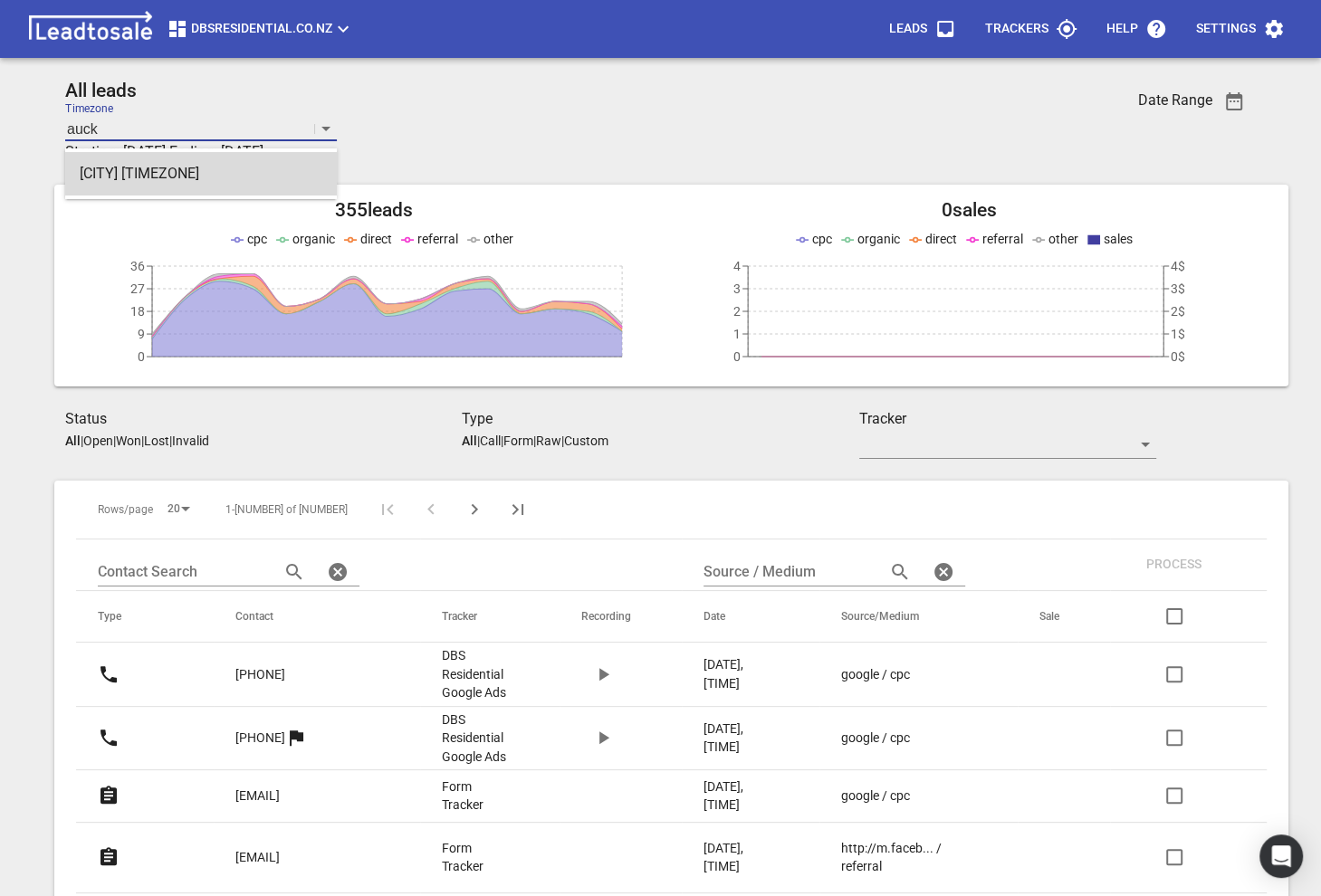 click on "Auckland +12:00" at bounding box center (201, 174) 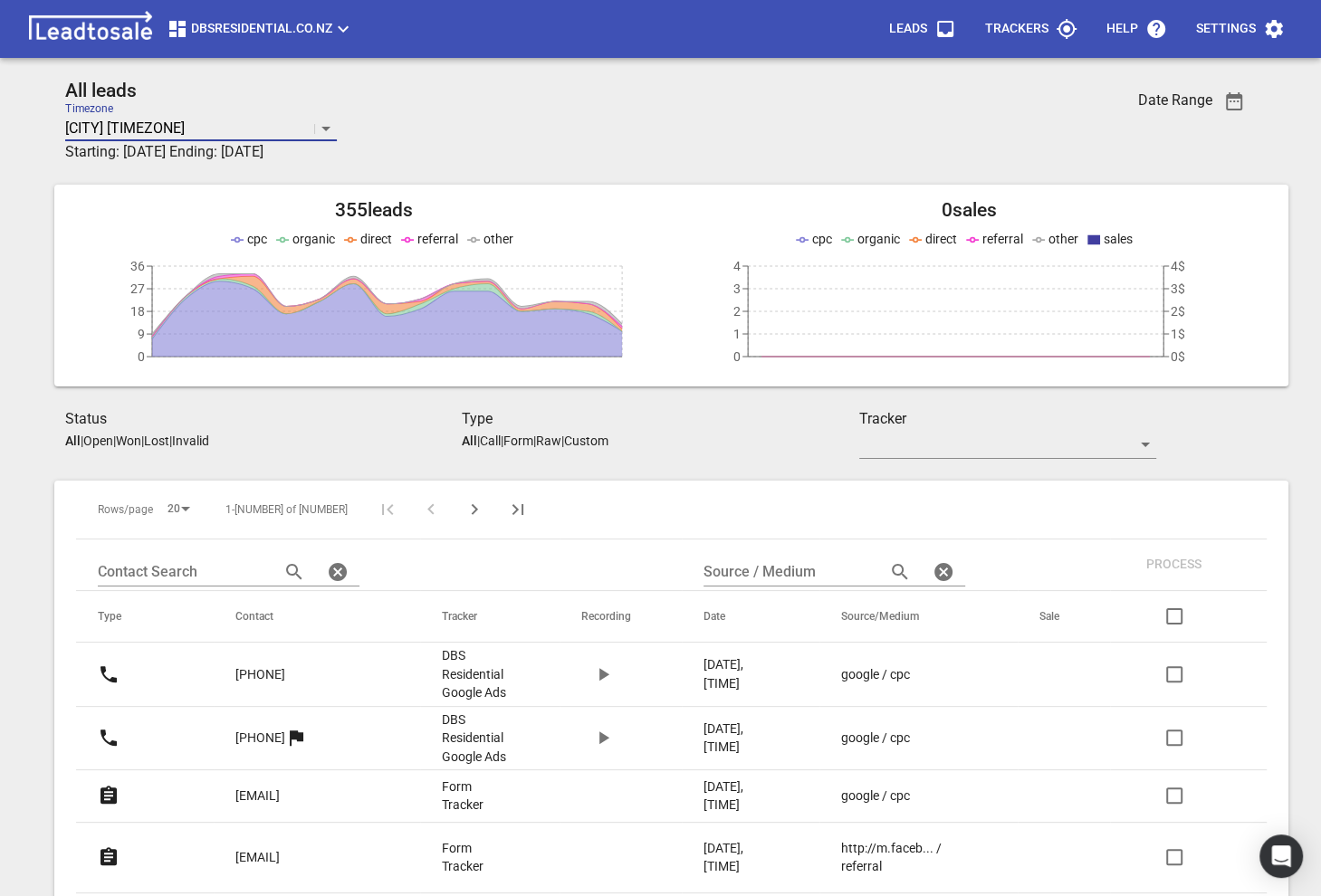 scroll, scrollTop: 991, scrollLeft: 0, axis: vertical 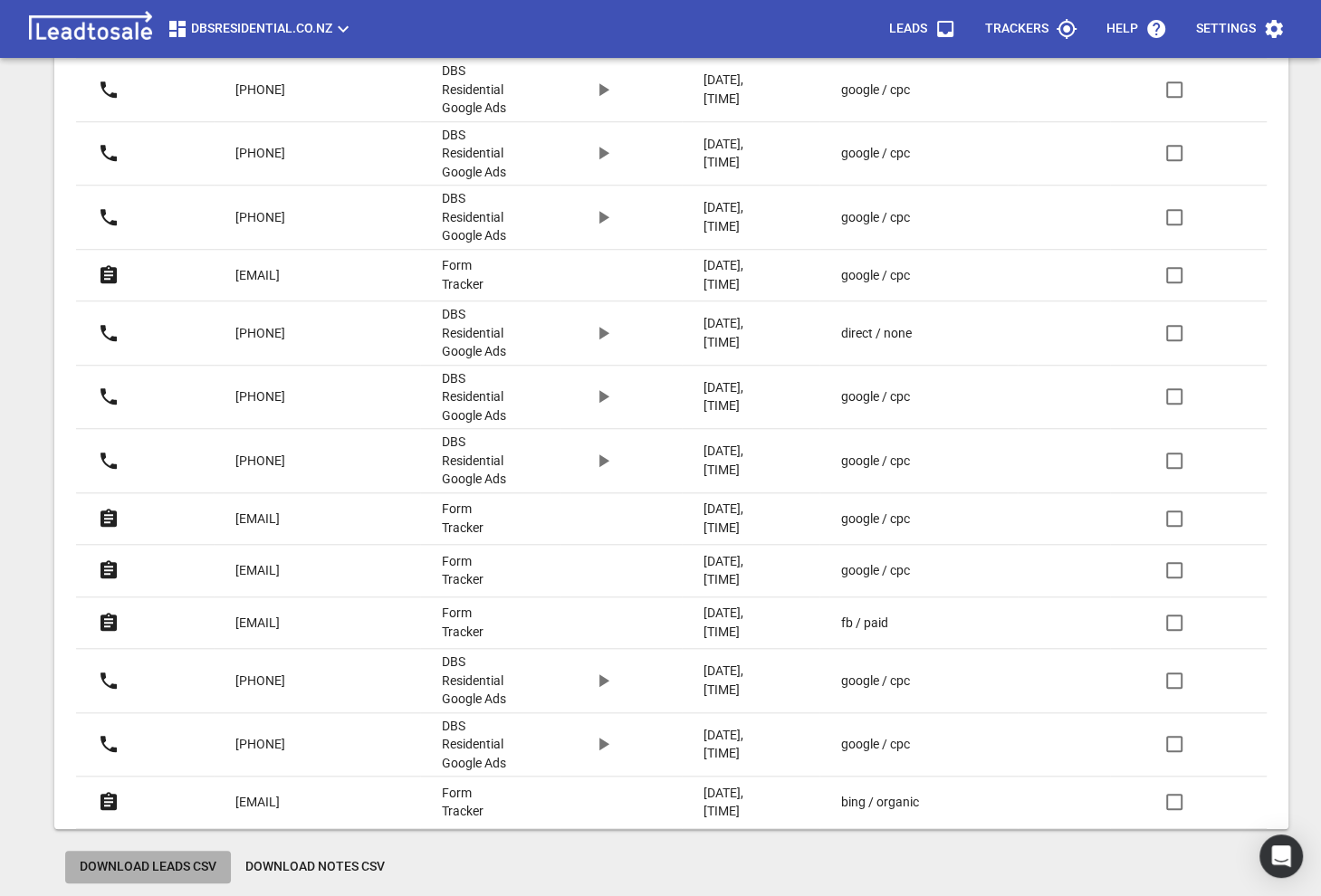 click on "Download Leads CSV" at bounding box center [148, 867] 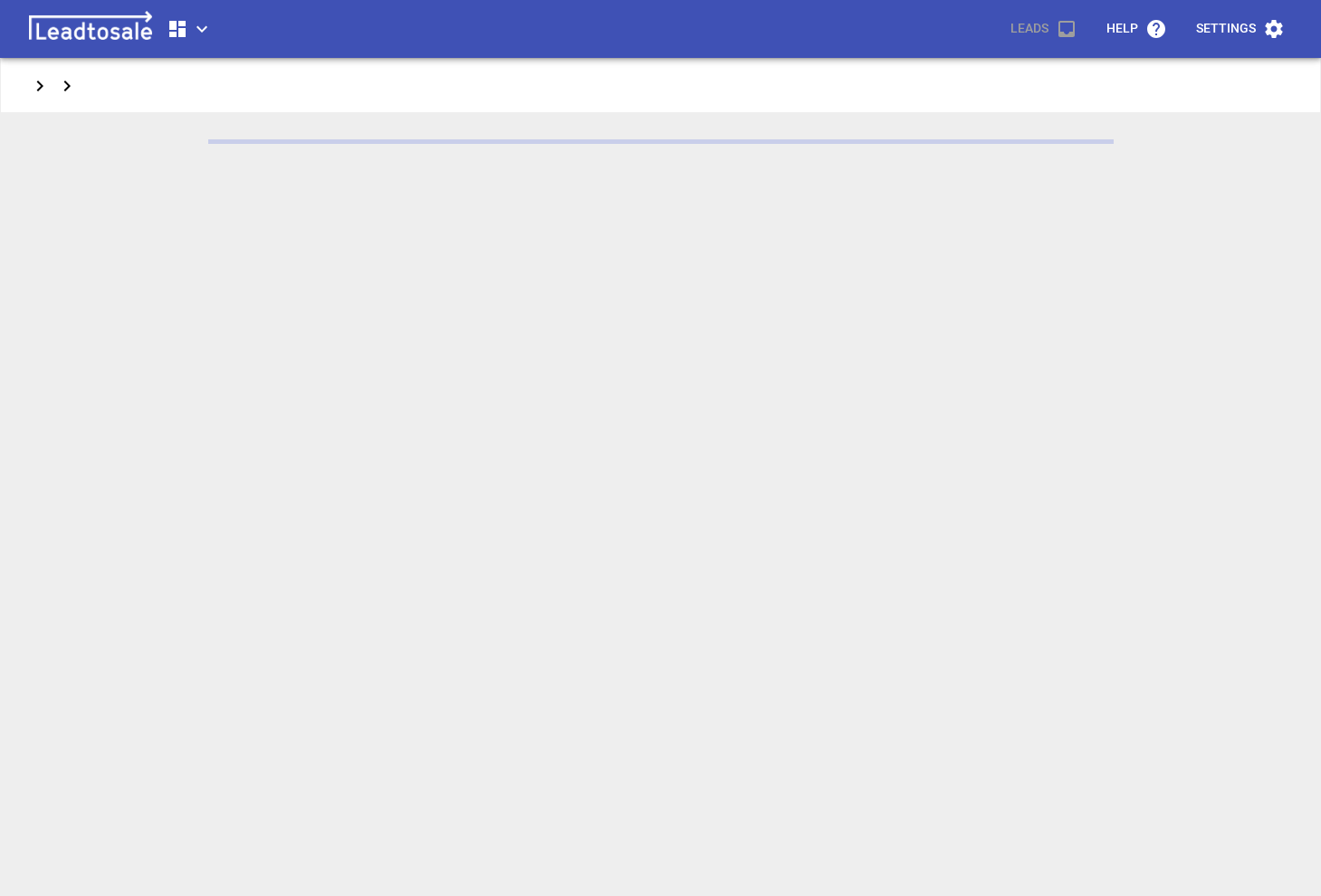 scroll, scrollTop: 0, scrollLeft: 0, axis: both 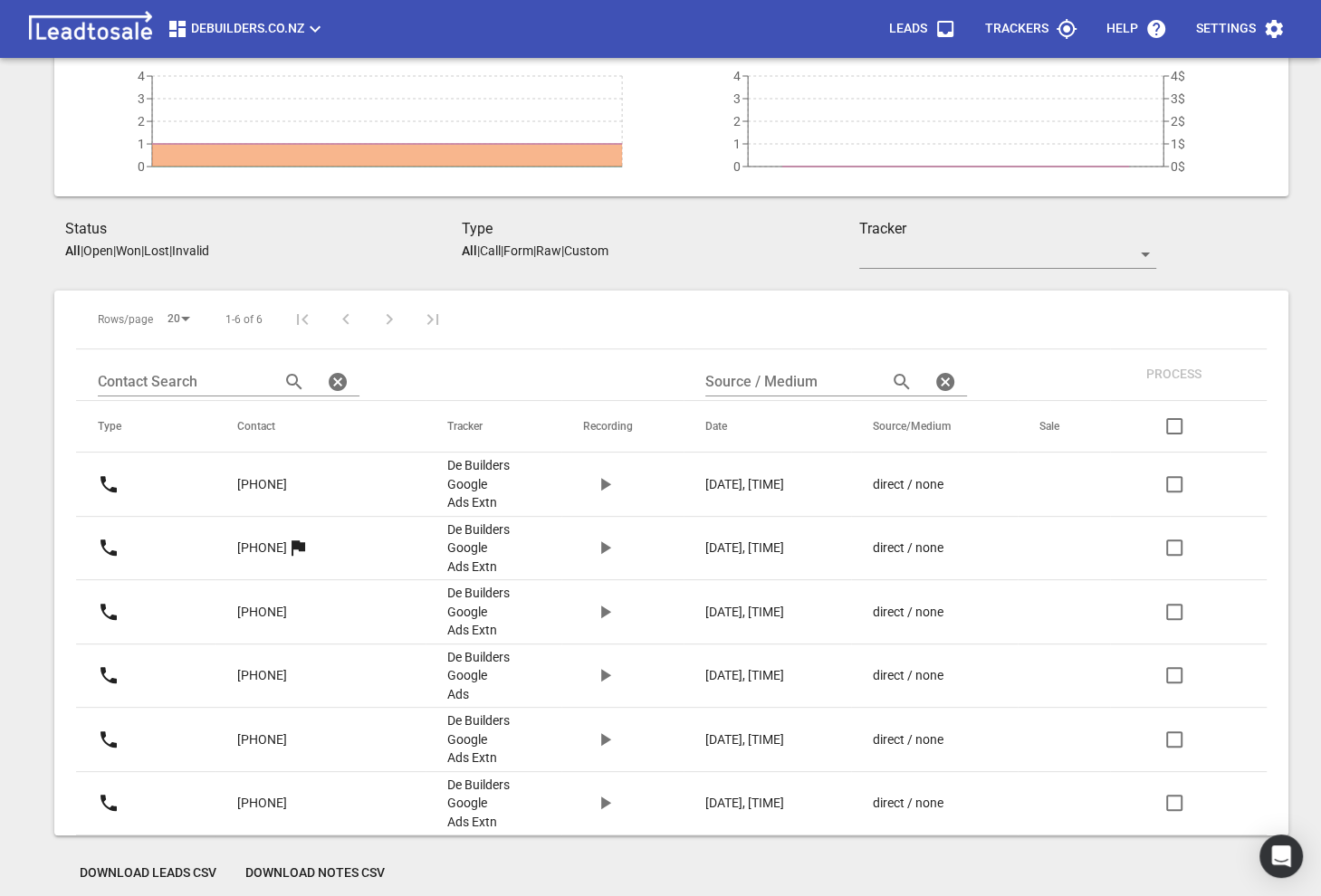 click on "Download Leads CSV" at bounding box center [148, 873] 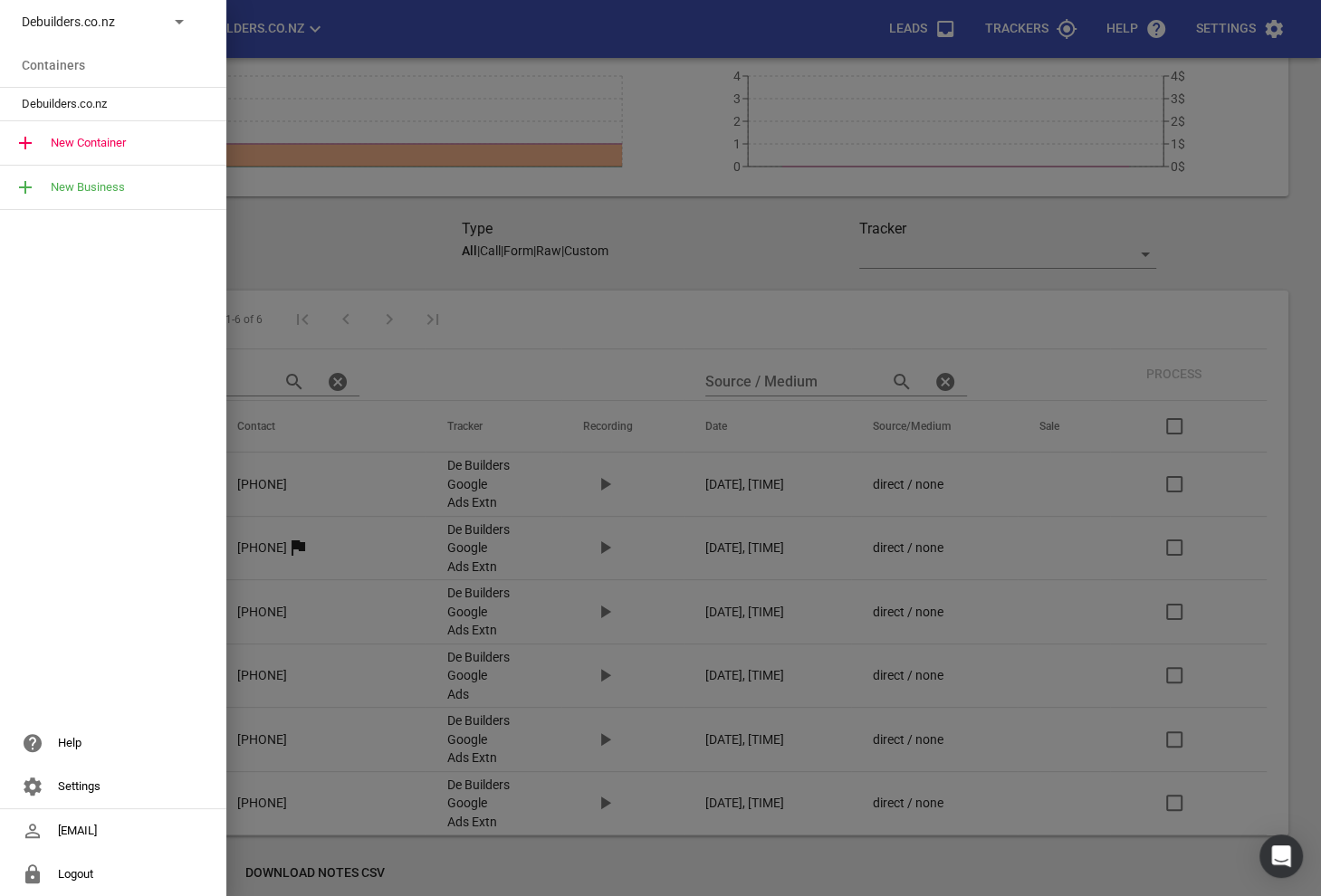 click on "Debuilders.co.nz" at bounding box center [88, 22] 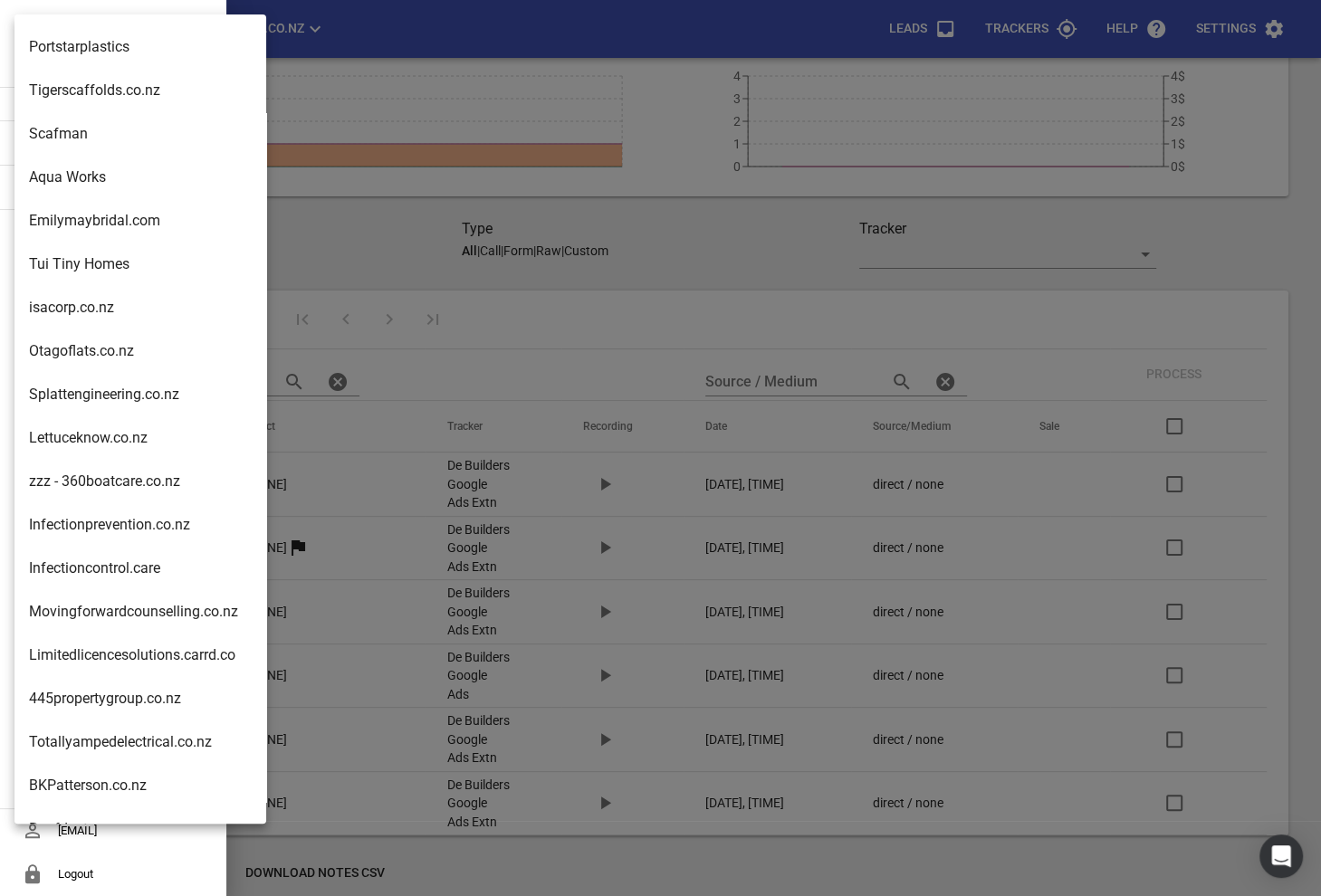 scroll, scrollTop: 0, scrollLeft: 0, axis: both 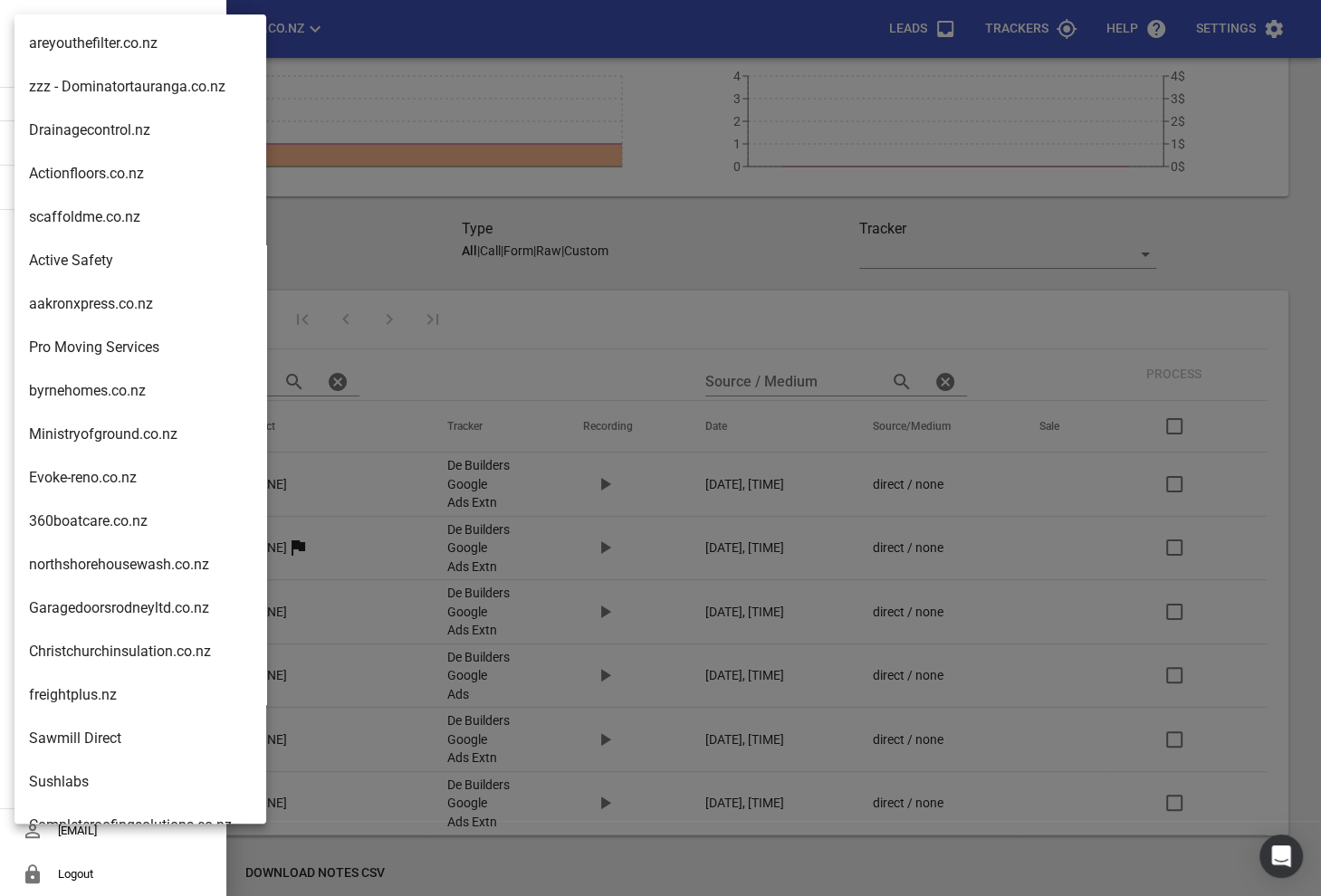 click at bounding box center (660, 448) 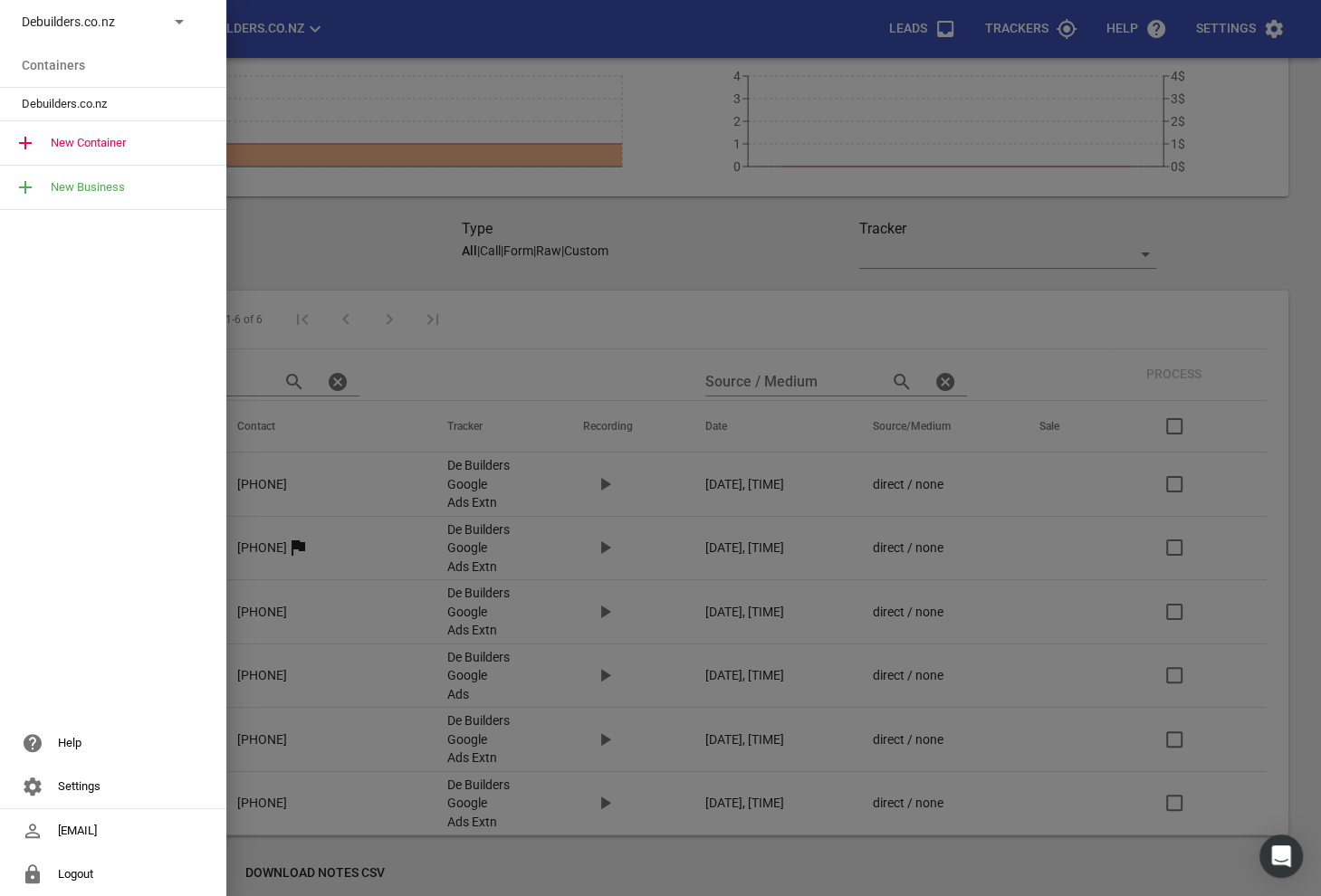click on "Debuilders.co.nz" at bounding box center (113, 22) 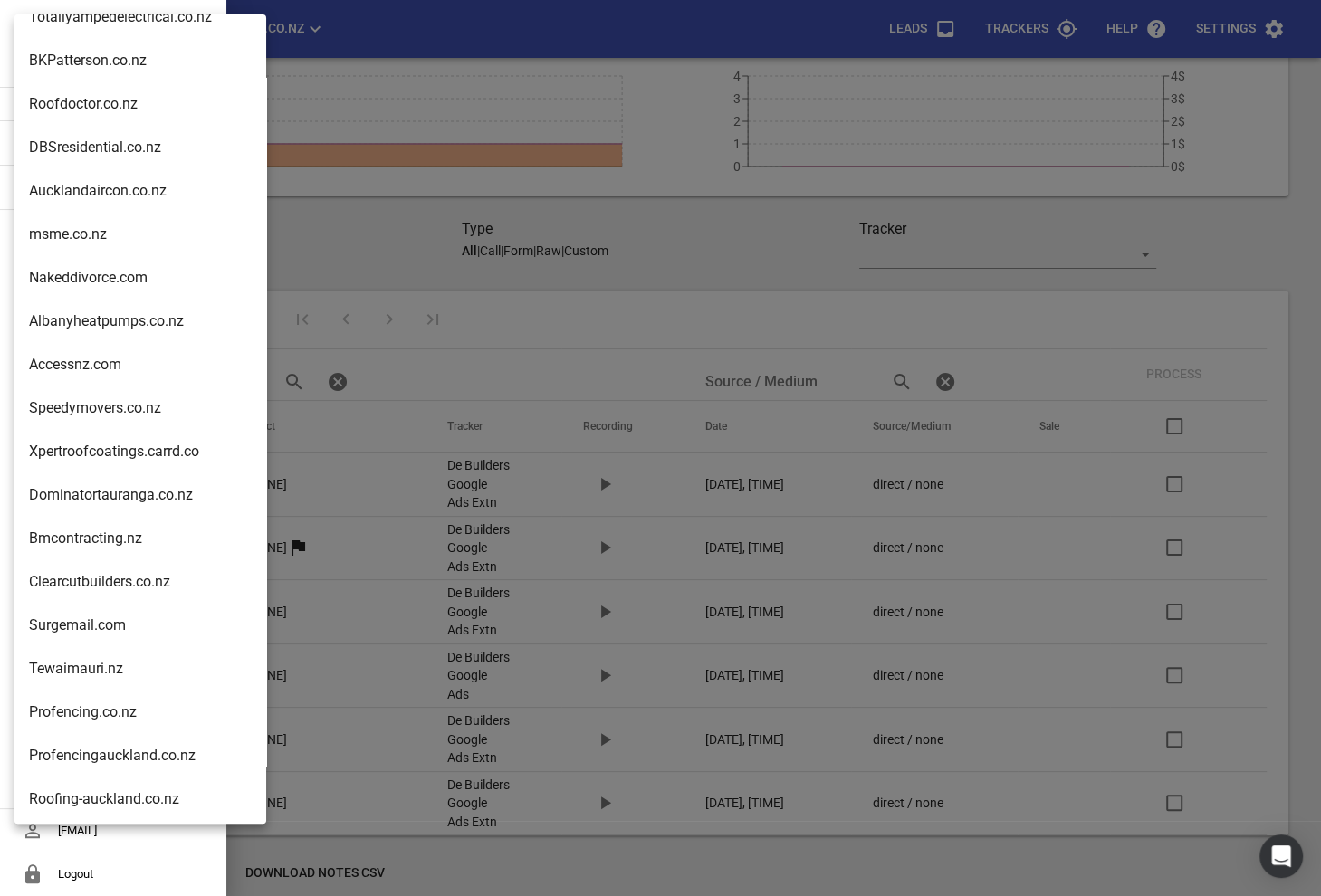 scroll, scrollTop: 1508, scrollLeft: 0, axis: vertical 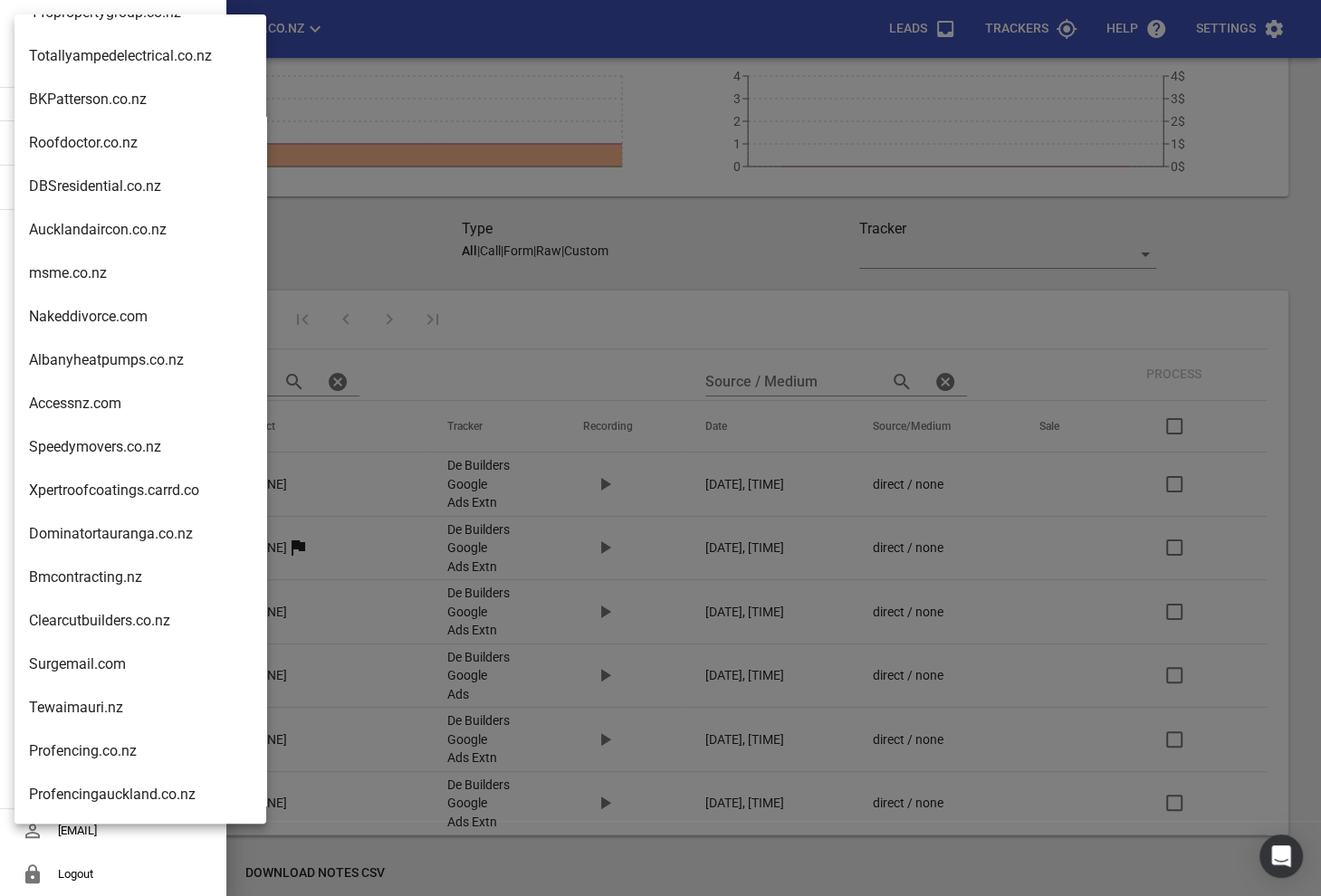 click on "DBSresidential.co.nz" at bounding box center [140, 186] 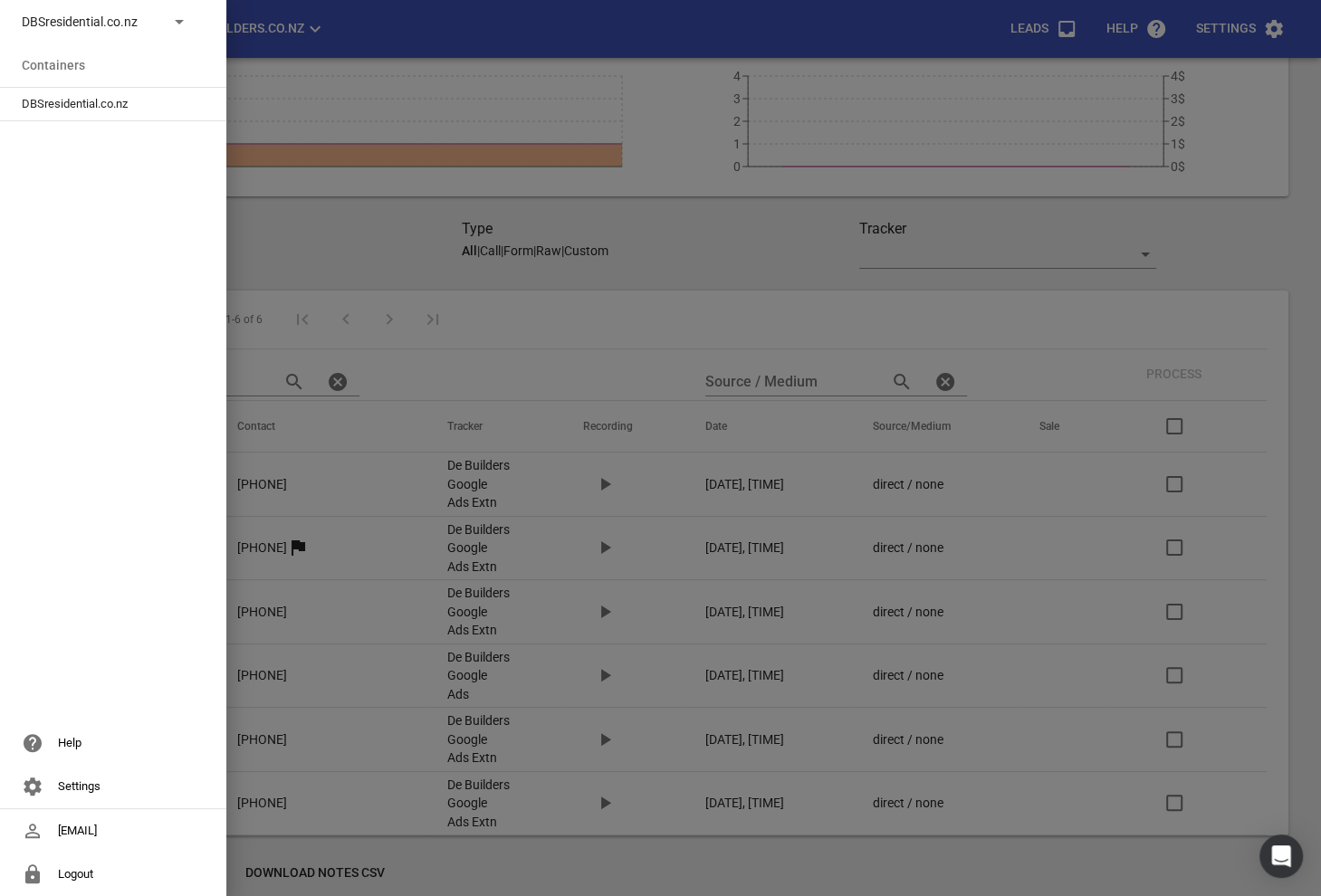 click on "DBSresidential.co.nz" at bounding box center (113, 104) 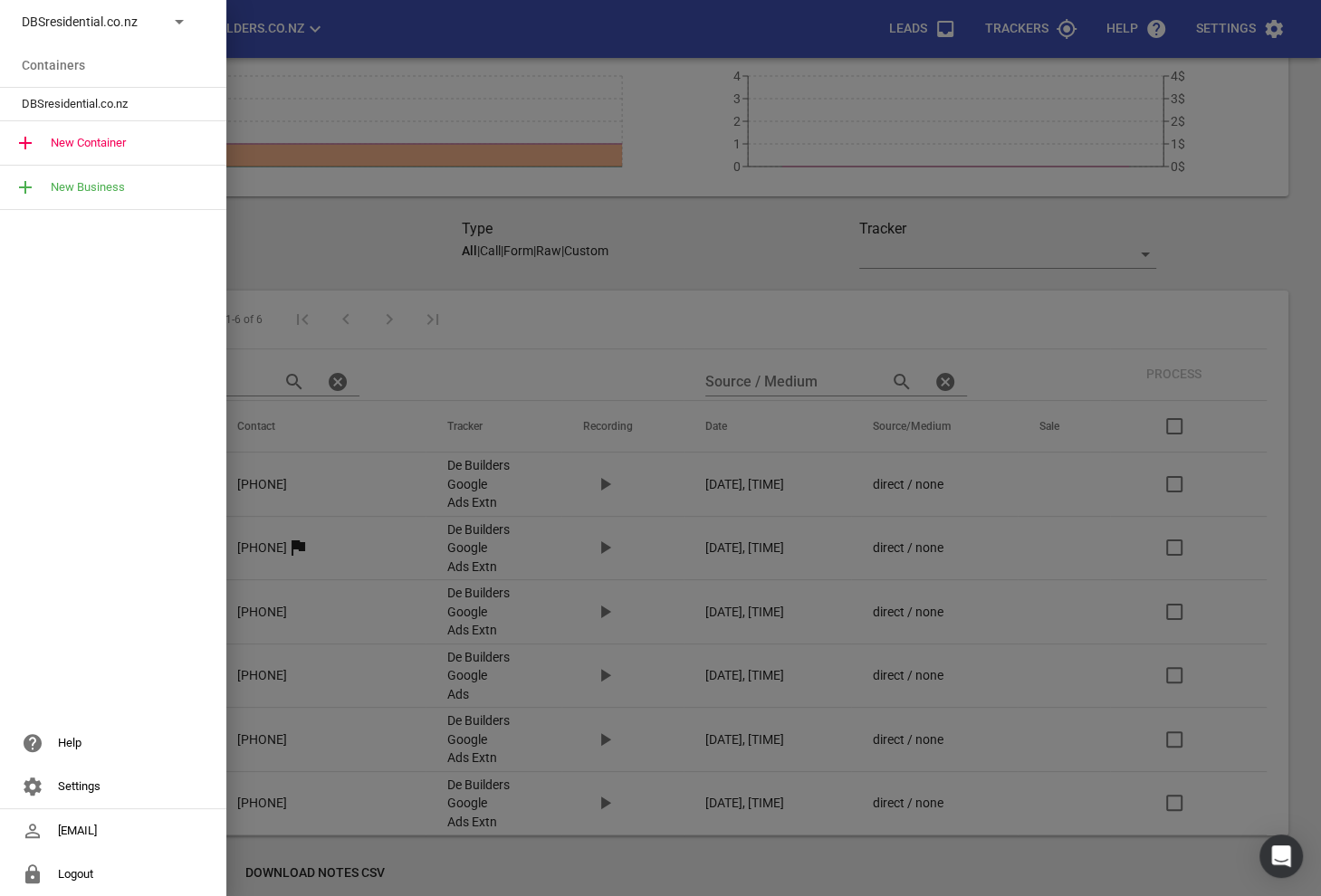 click on "DBSresidential.co.nz" at bounding box center [106, 104] 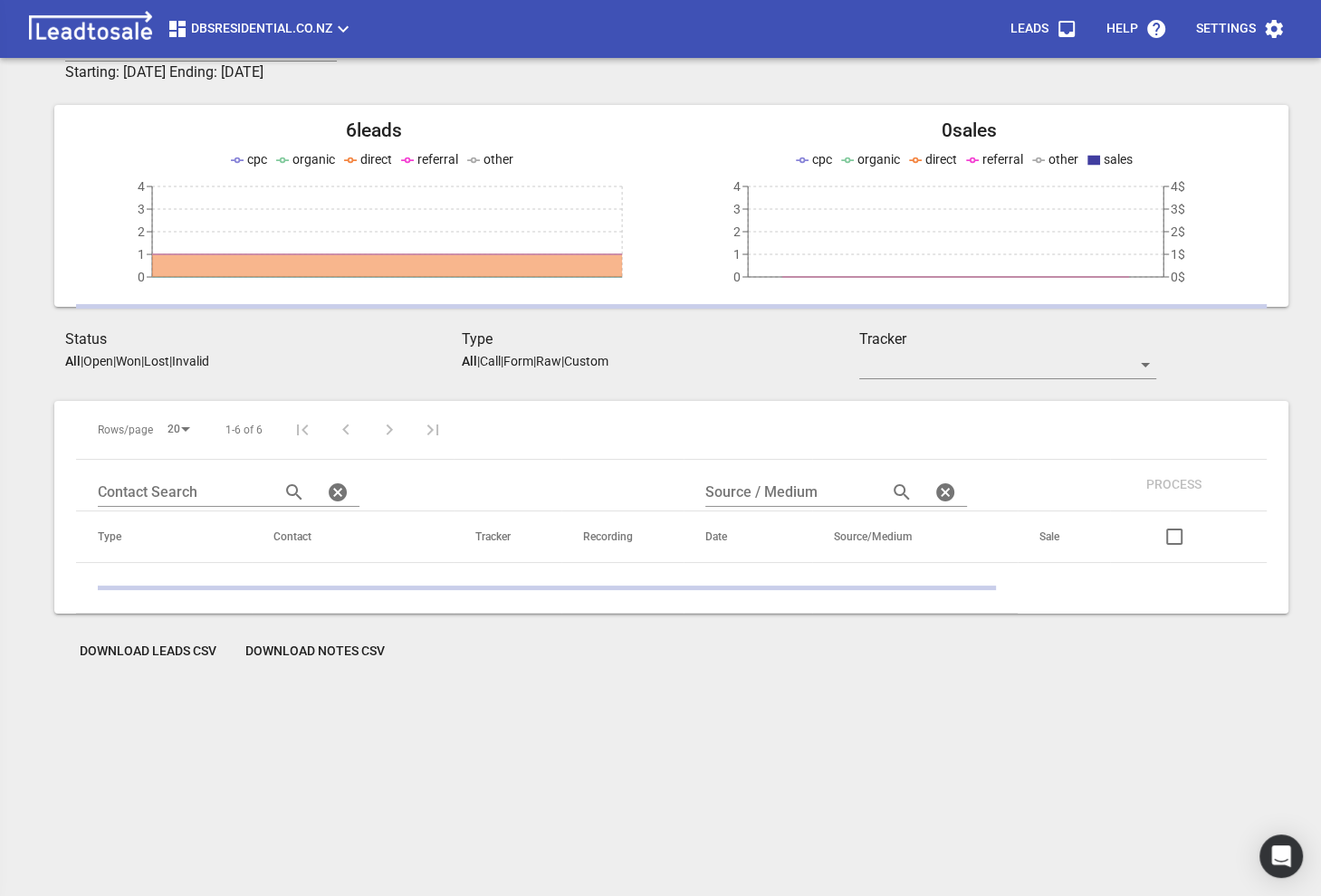 scroll, scrollTop: 80, scrollLeft: 0, axis: vertical 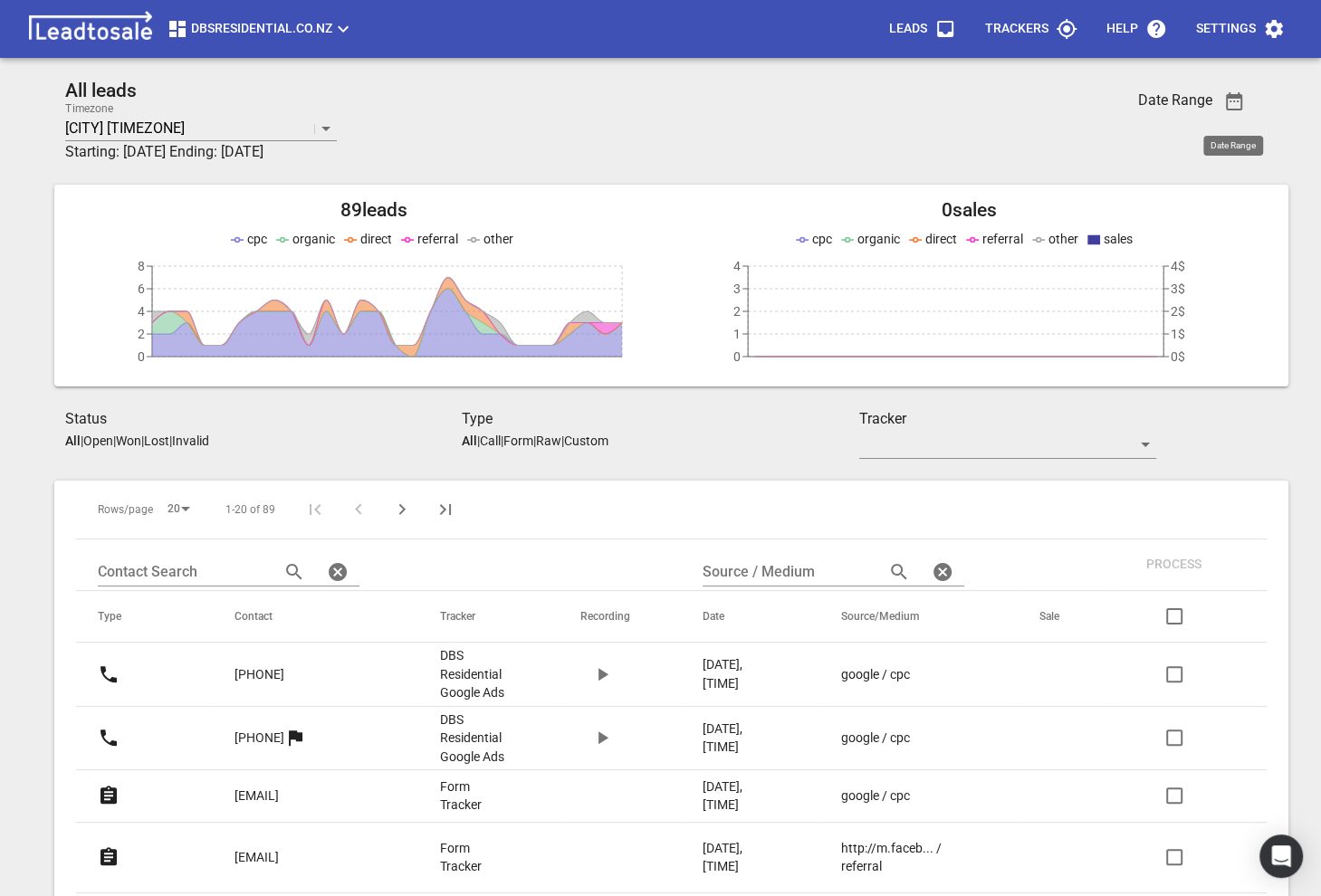 click 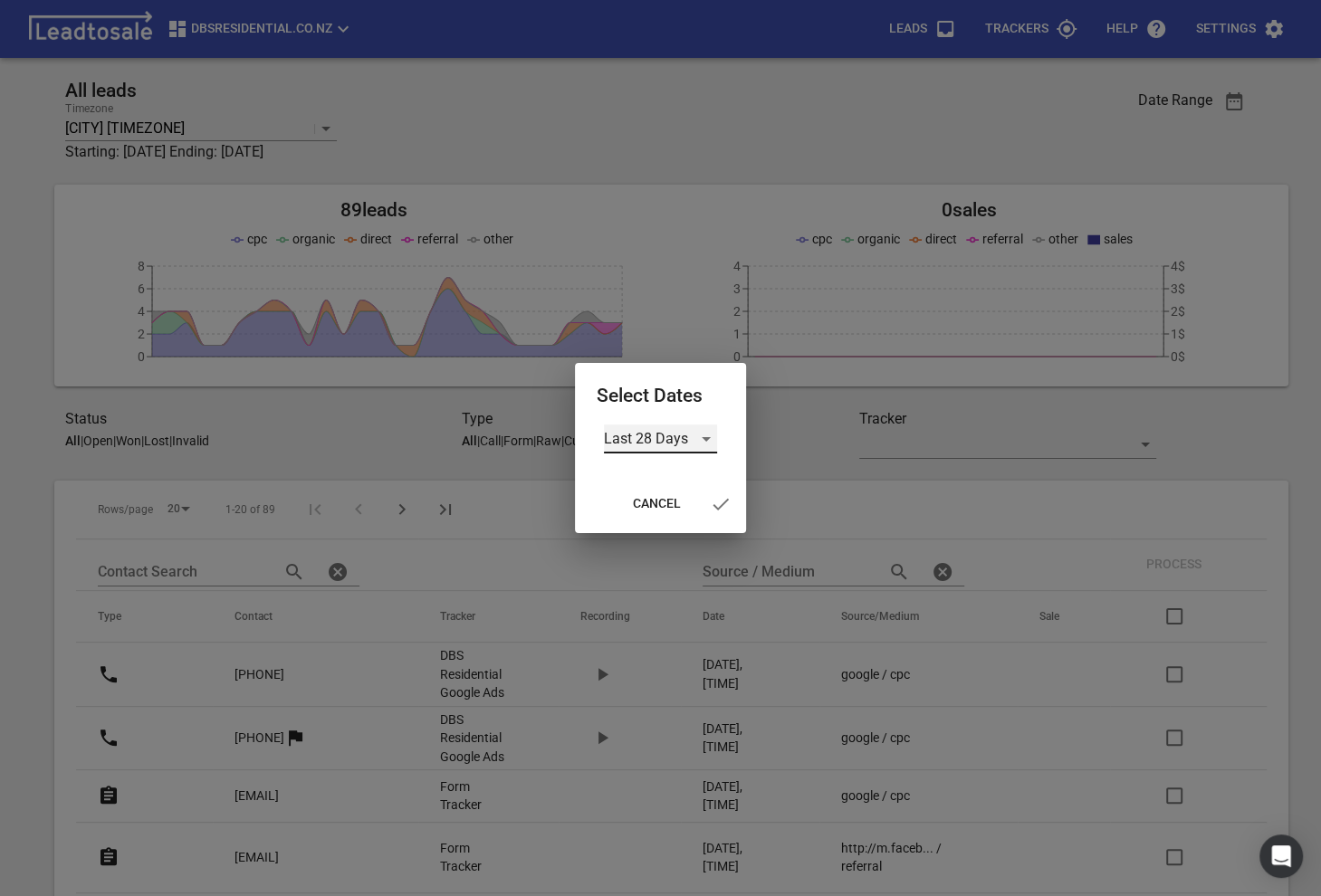click on "Last 28 Days" at bounding box center (660, 439) 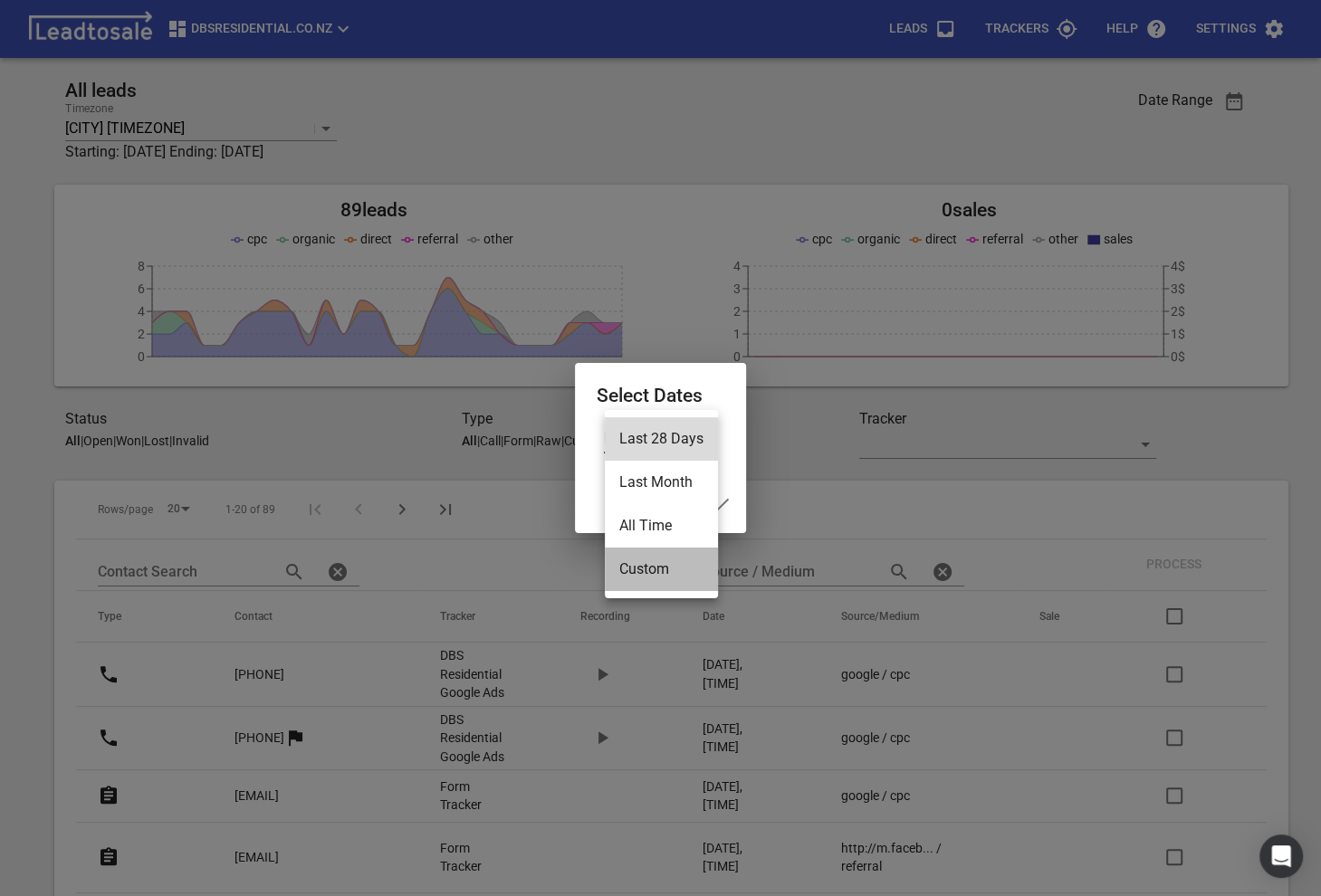 click on "Custom" at bounding box center (661, 569) 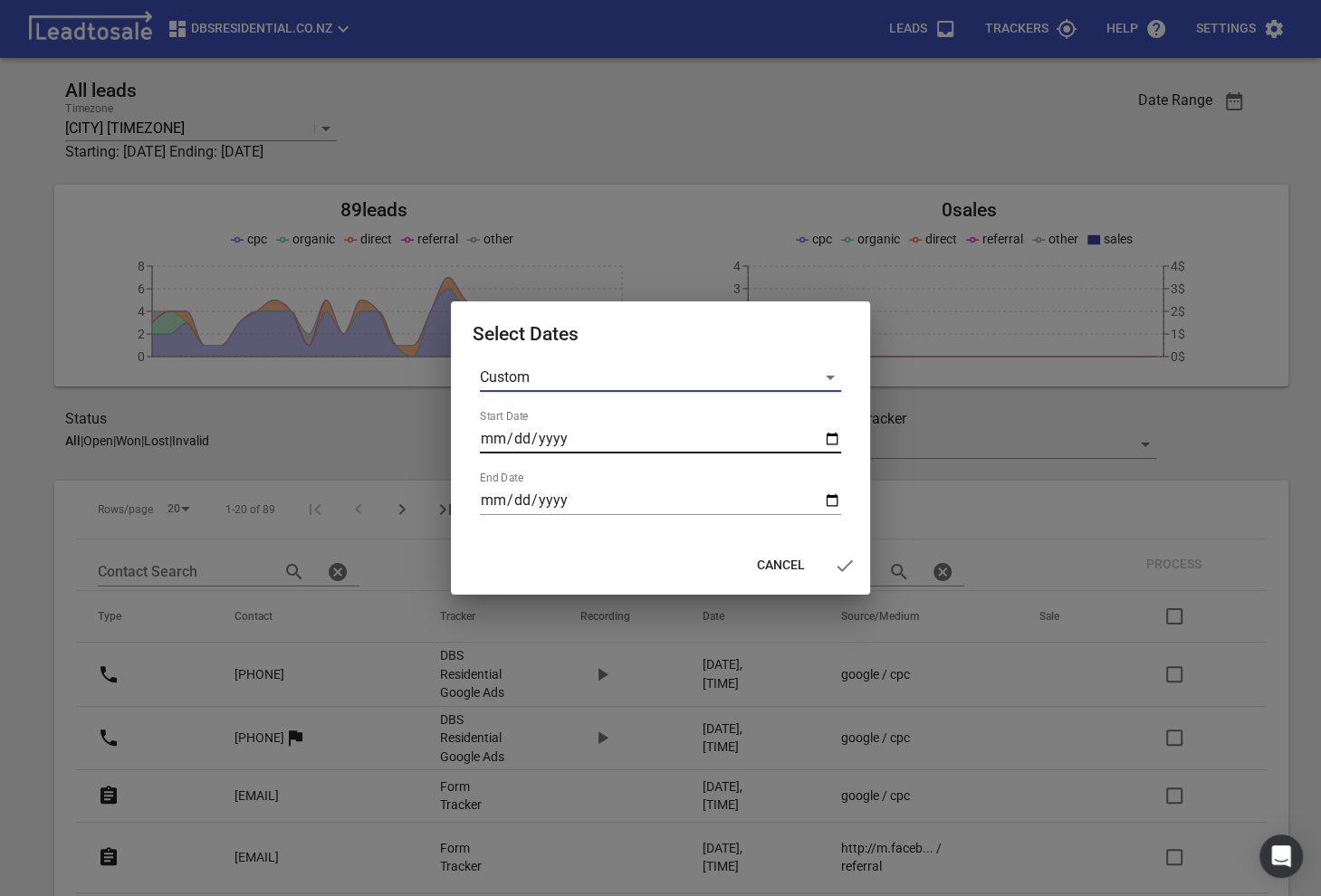 click on "Start Date" at bounding box center [660, 439] 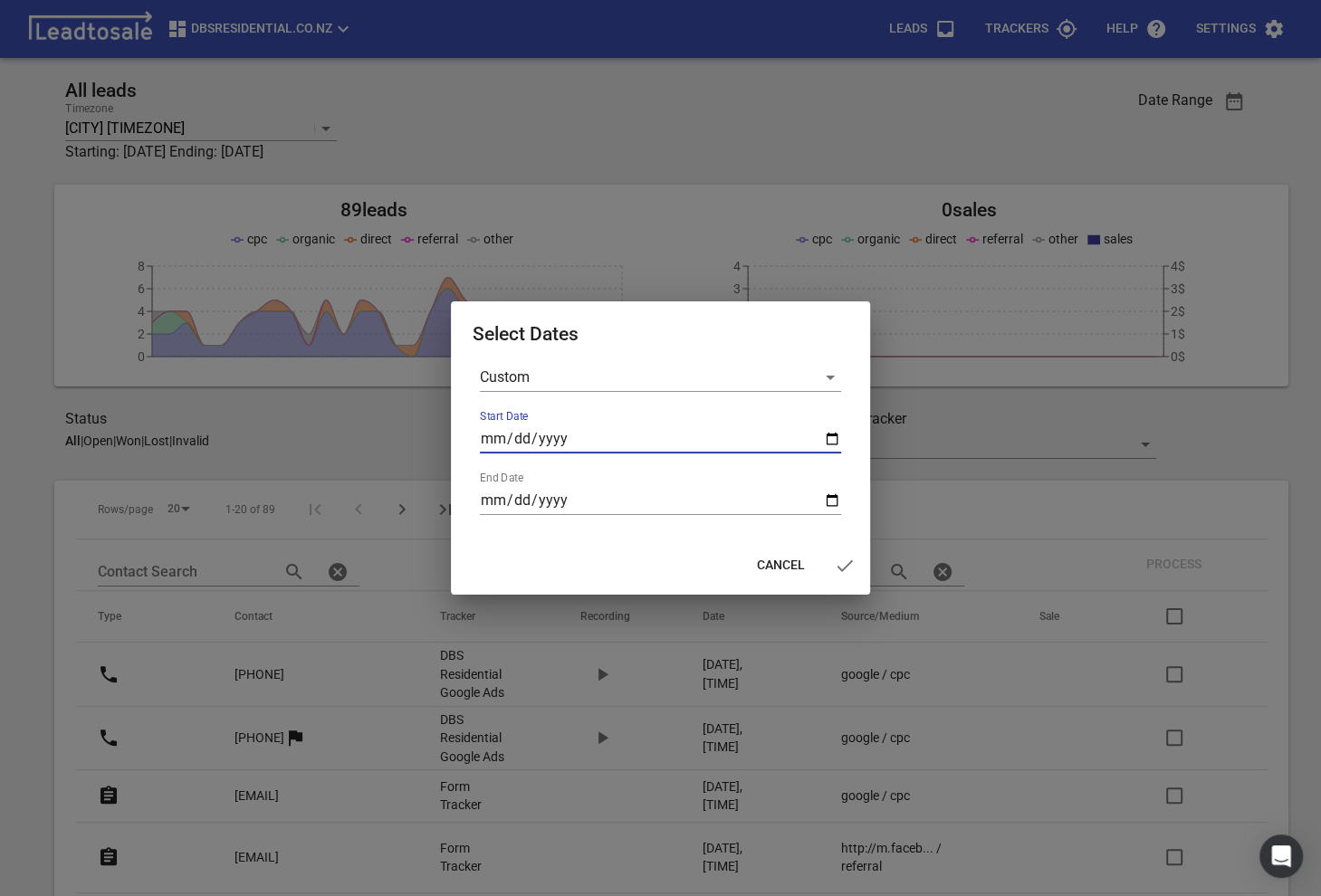 type on "2025-05-01" 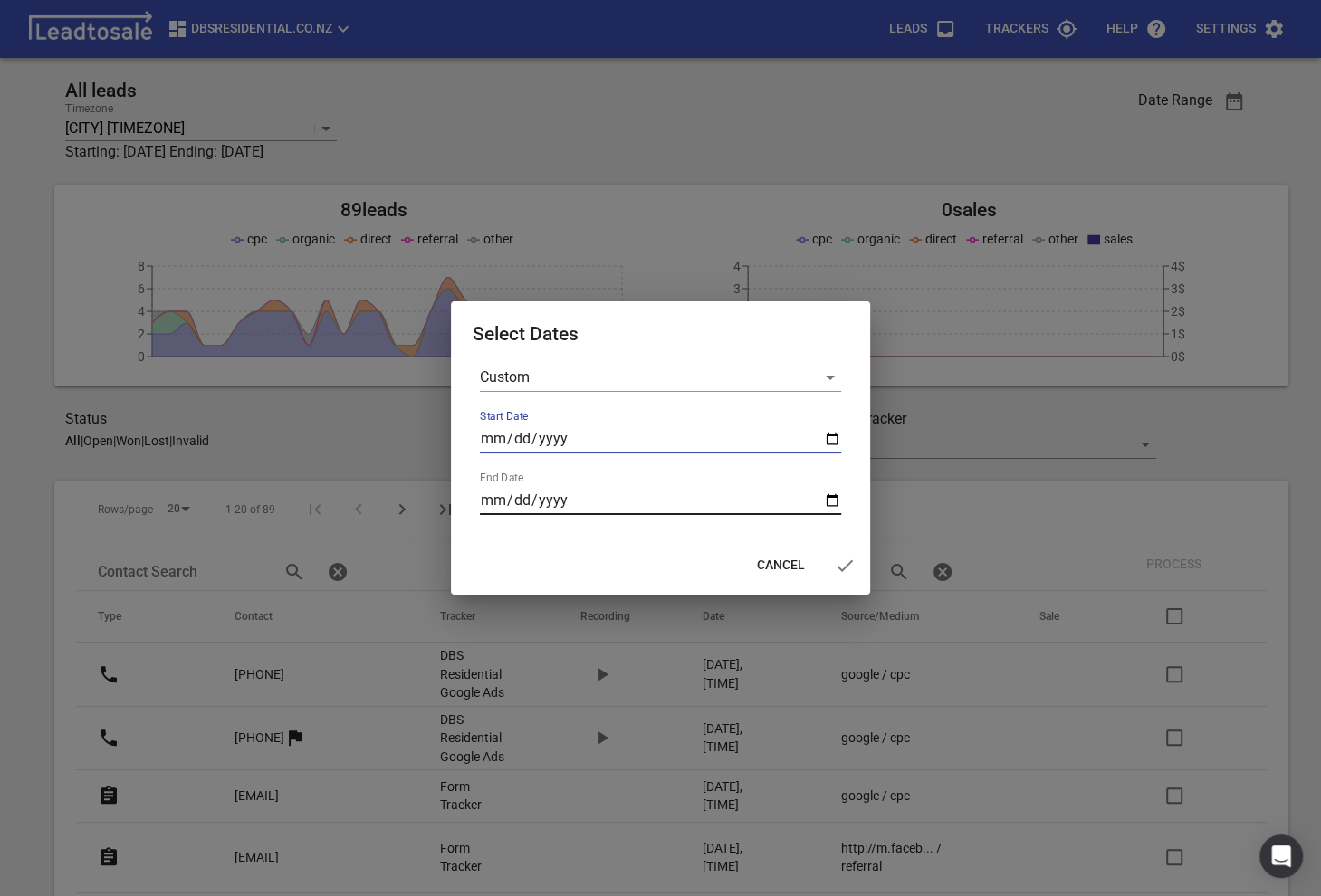 click on "End Date" at bounding box center [660, 500] 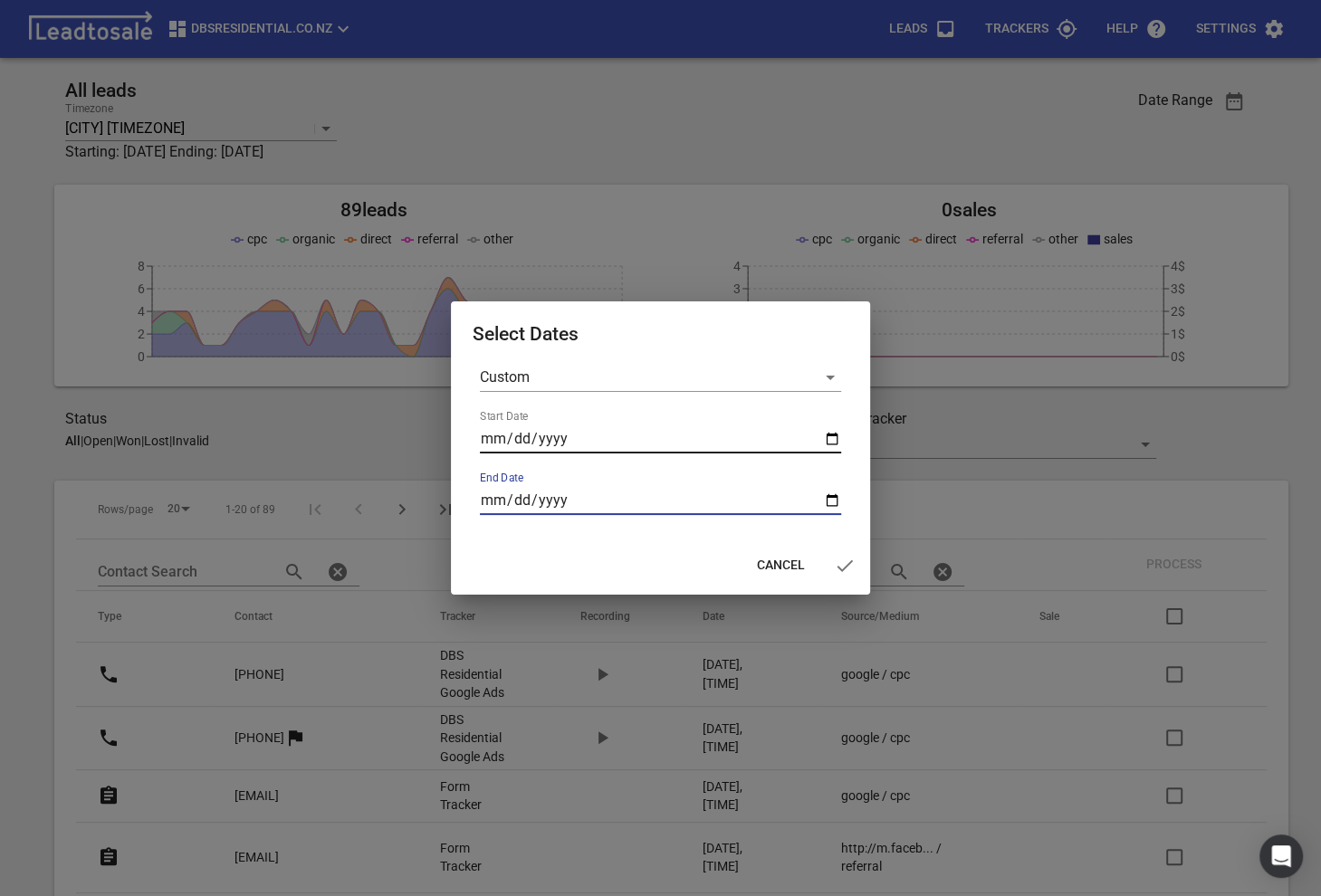 click on "2025-05-01" at bounding box center [660, 439] 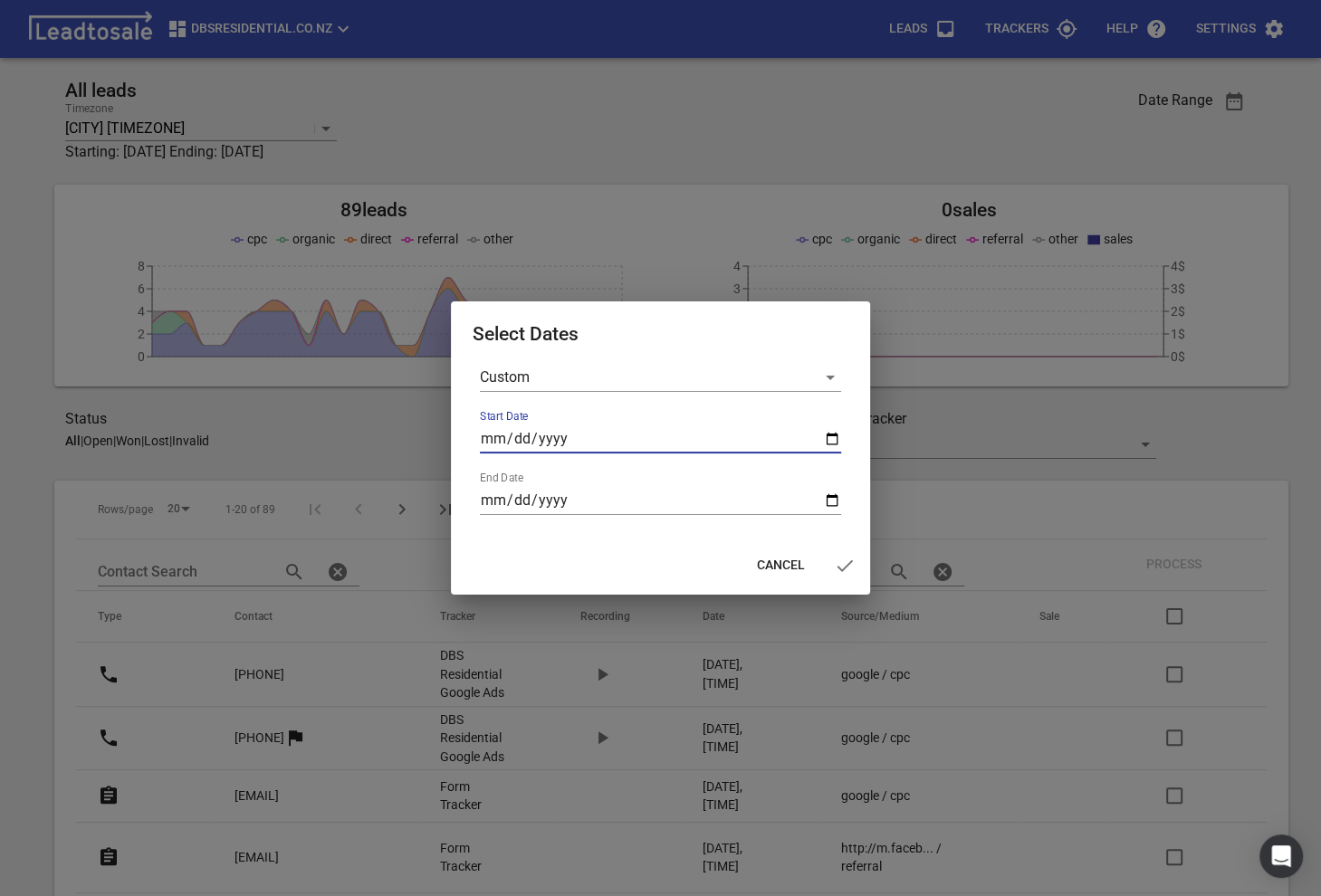 click on "2025-05-01" at bounding box center [660, 439] 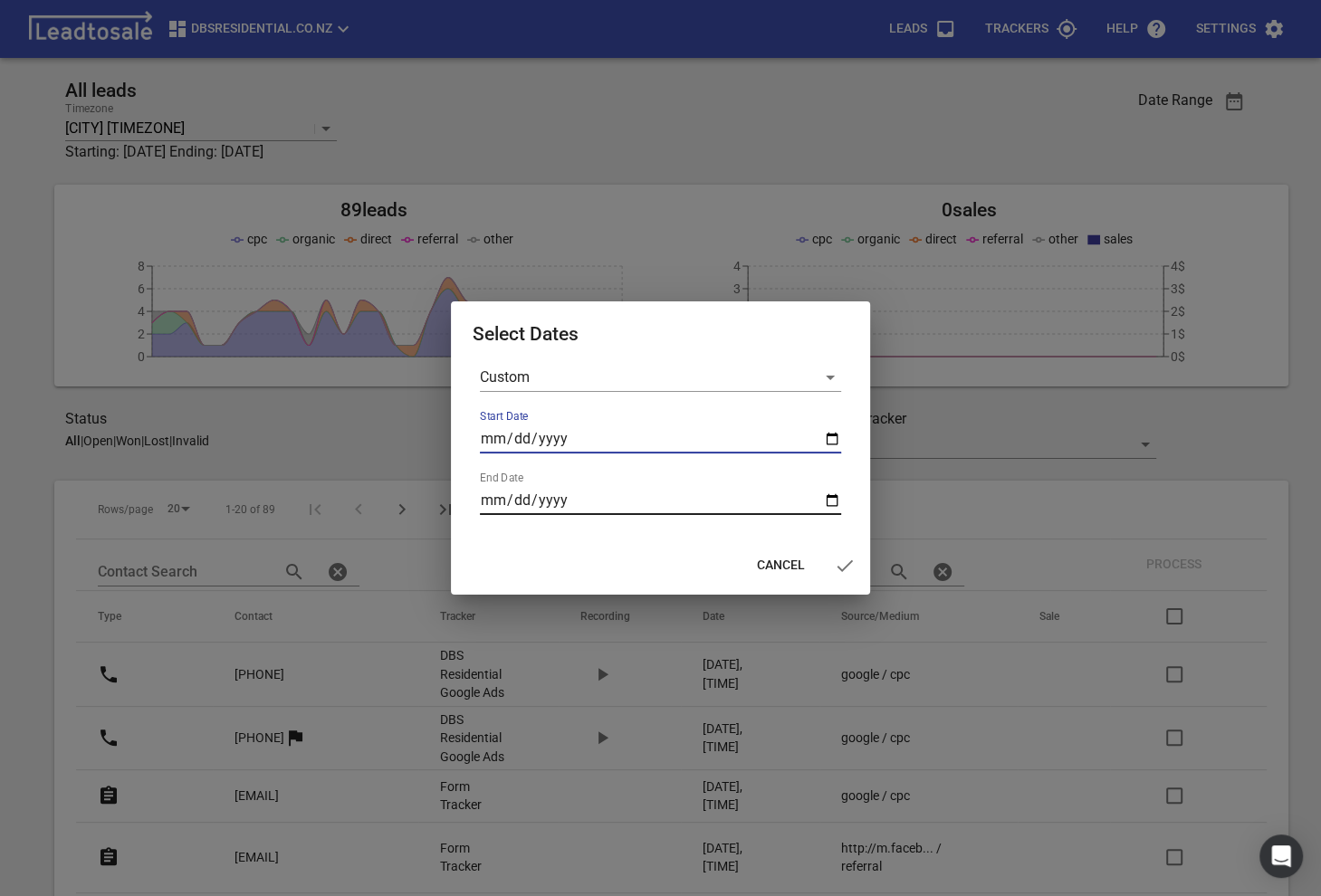click on "End Date" at bounding box center [660, 500] 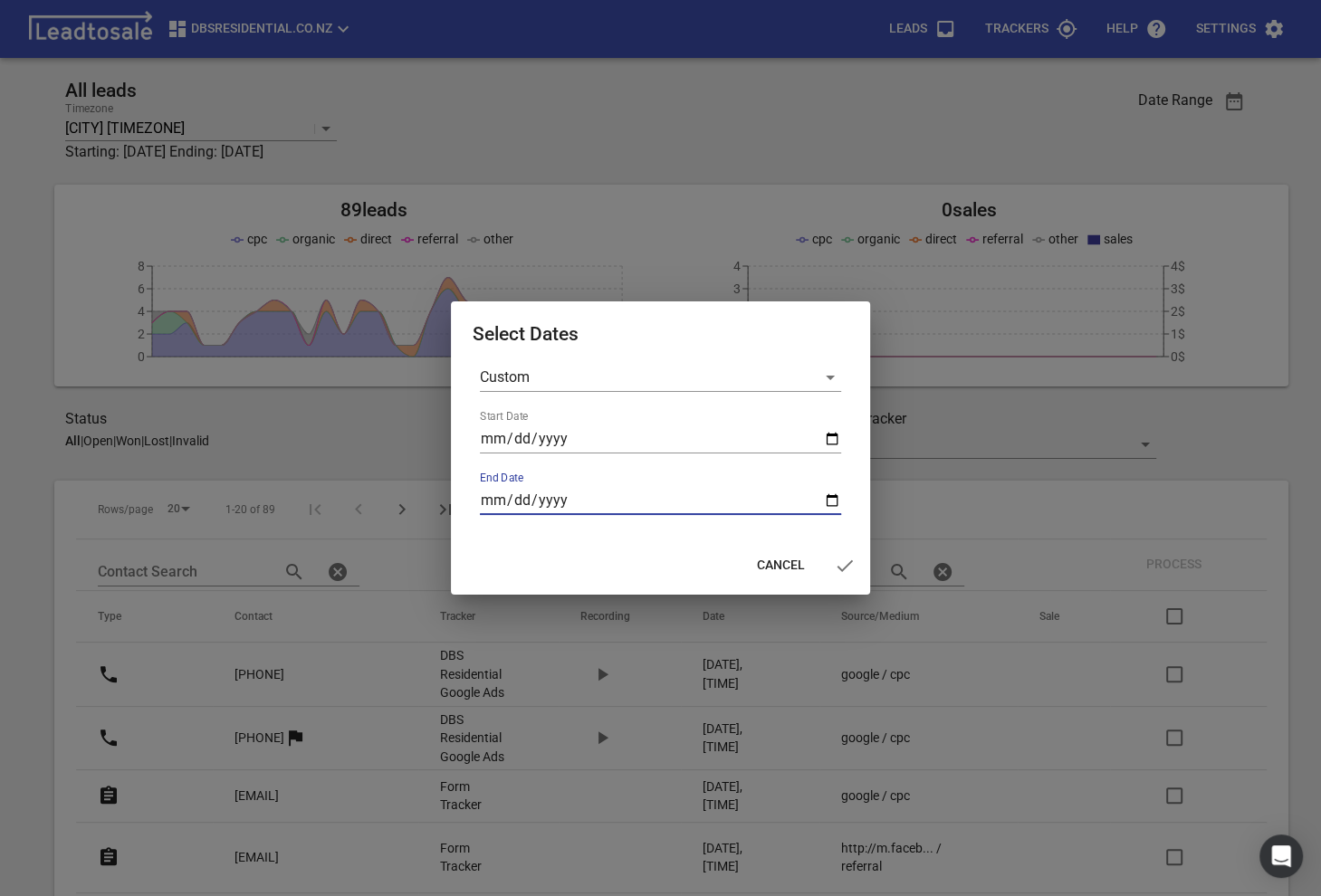 type on "2025-08-07" 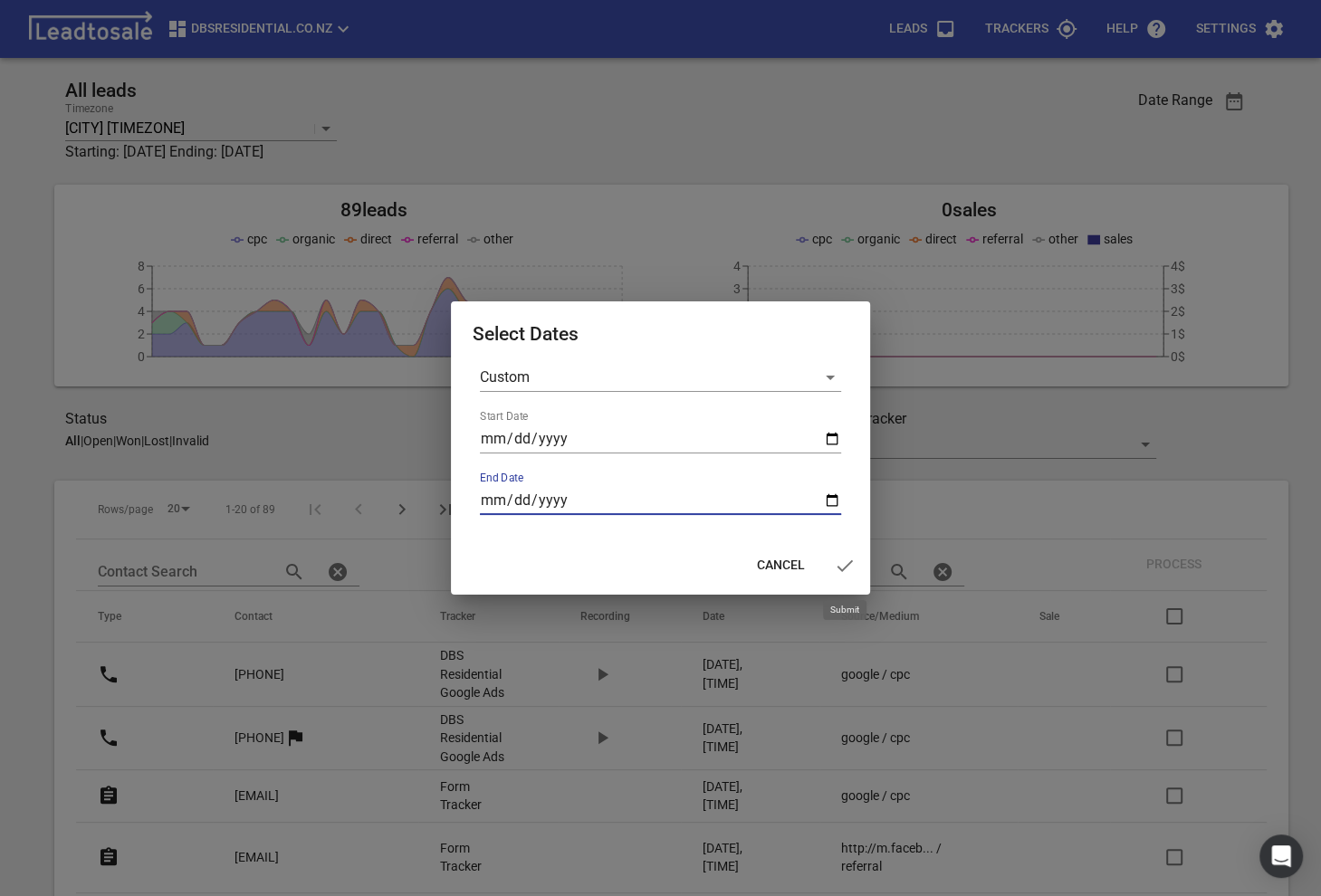 click 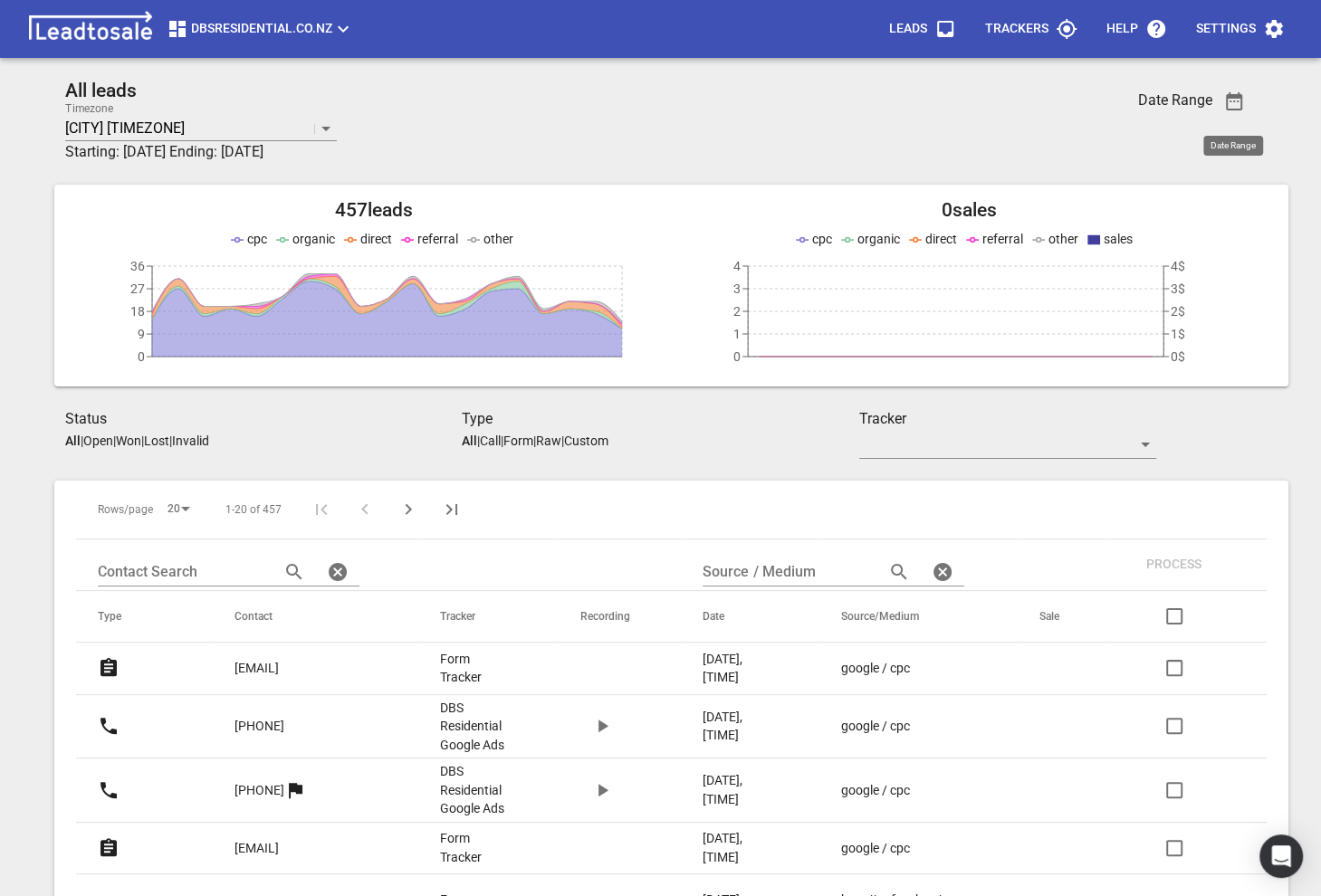 scroll, scrollTop: 991, scrollLeft: 0, axis: vertical 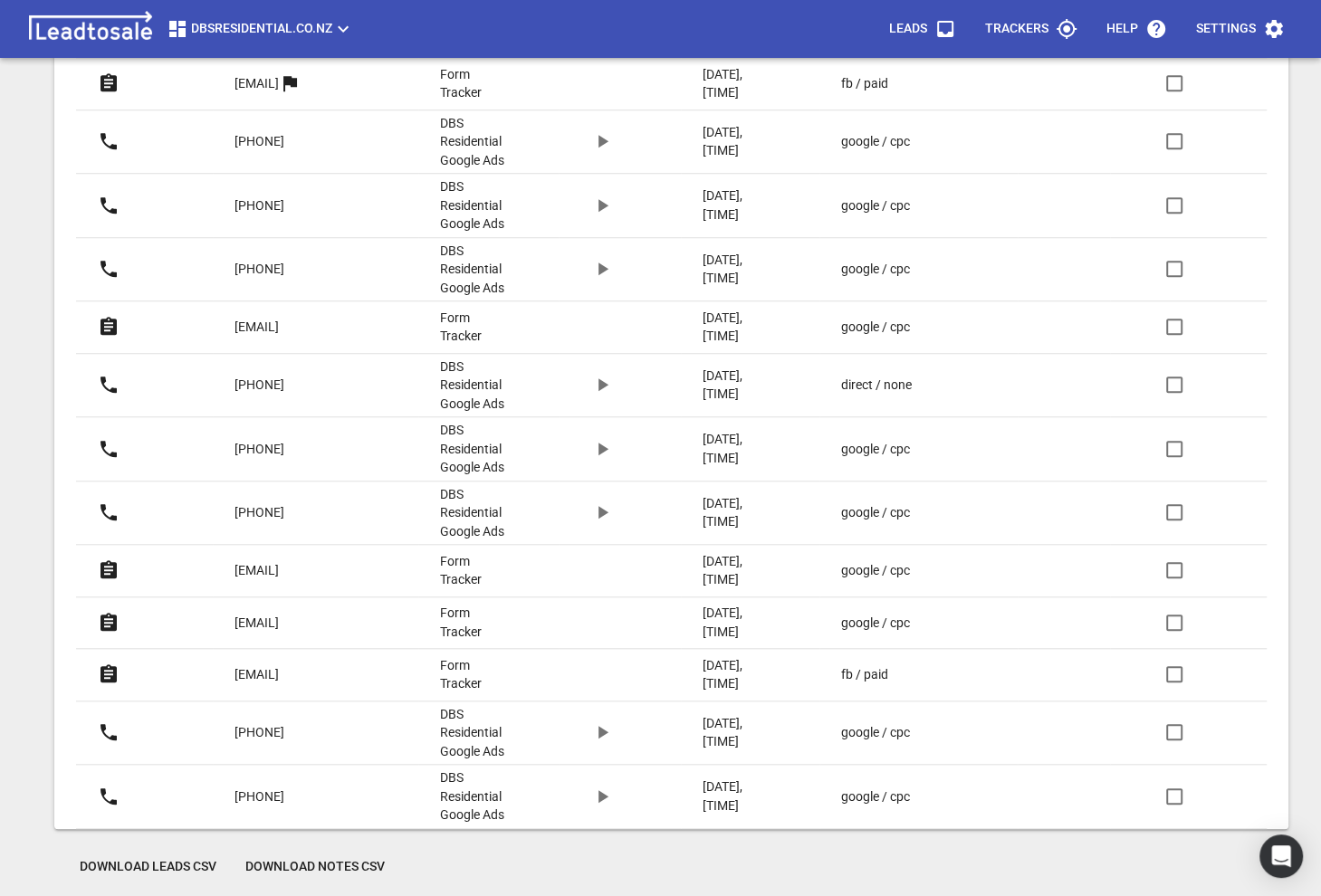 click on "Download Leads CSV" at bounding box center (148, 867) 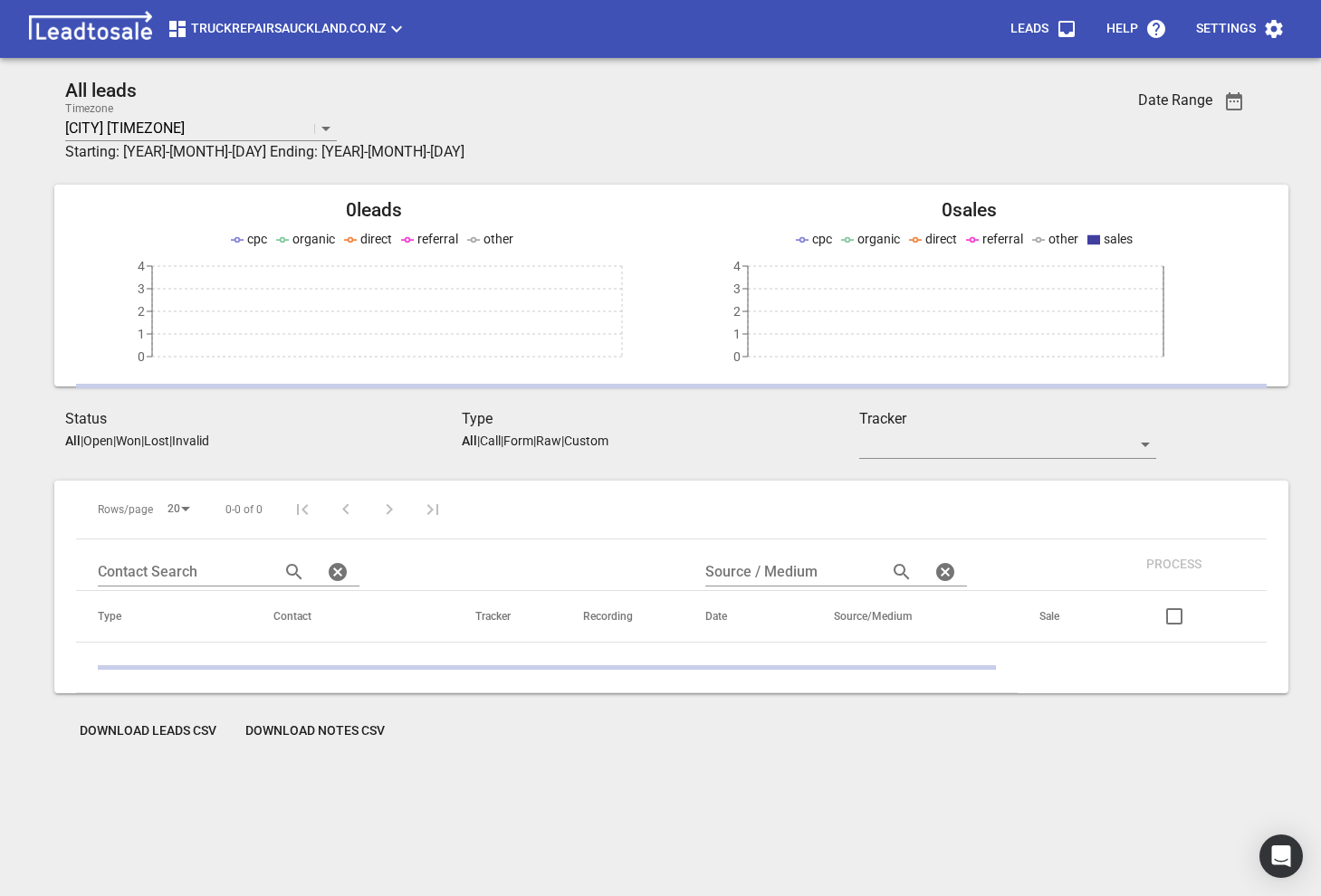 scroll, scrollTop: 80, scrollLeft: 0, axis: vertical 